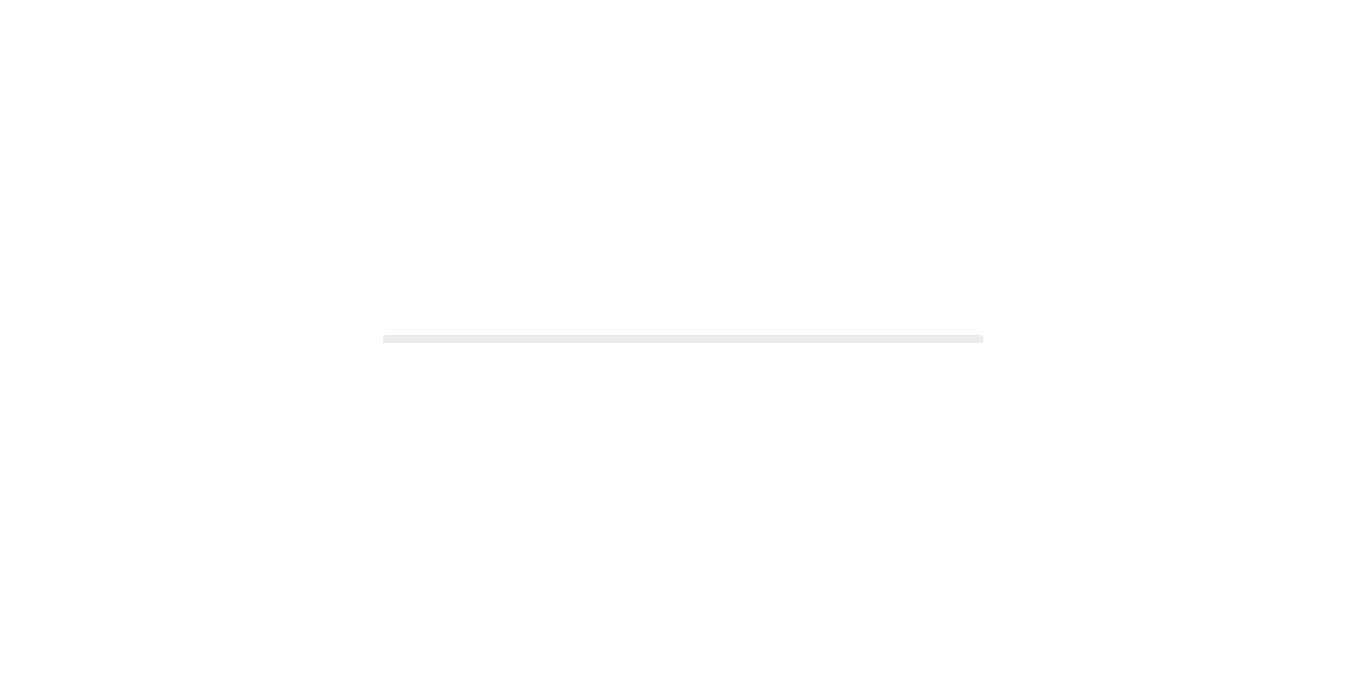 scroll, scrollTop: 0, scrollLeft: 0, axis: both 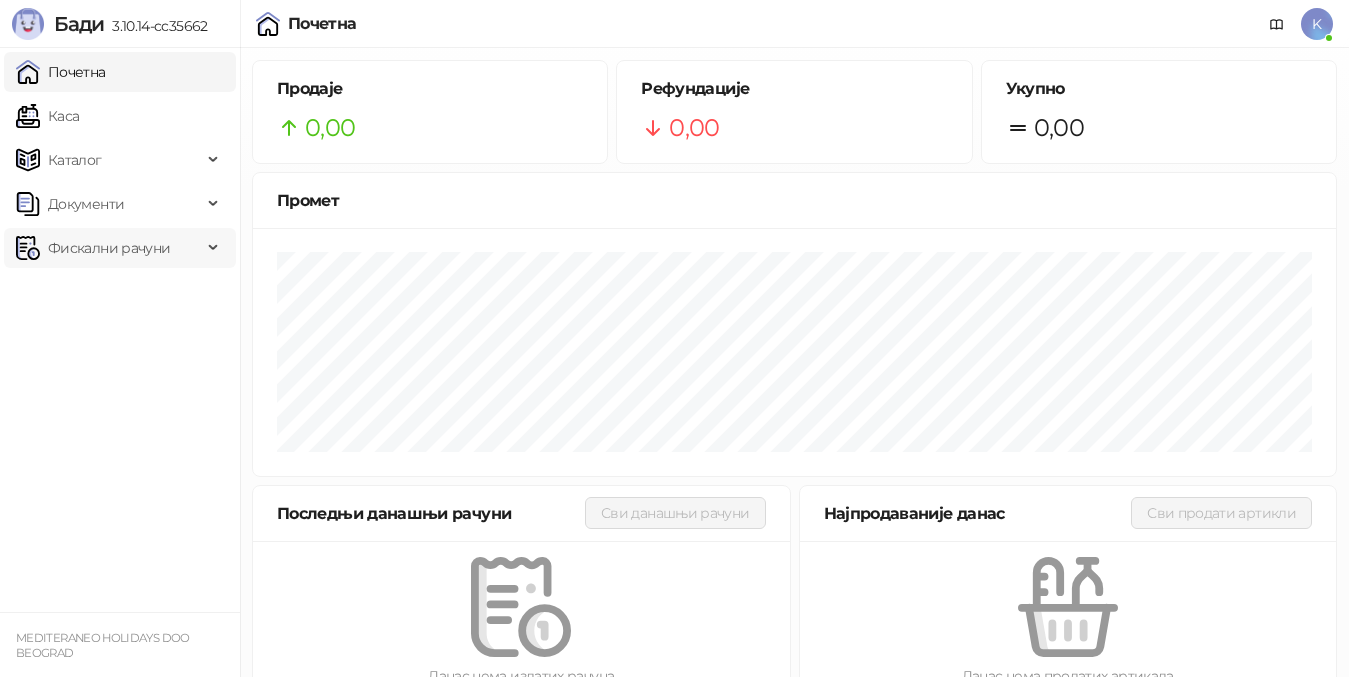 click on "Фискални рачуни" at bounding box center [109, 248] 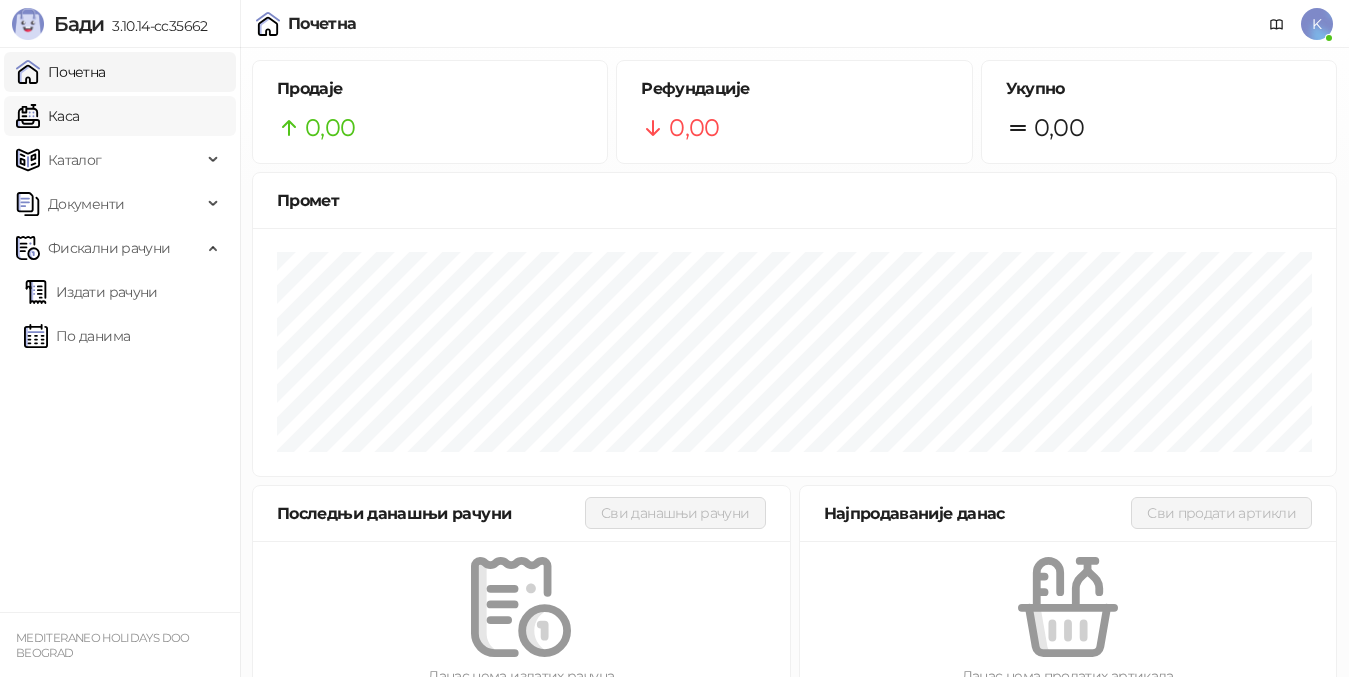 click on "Каса" at bounding box center (47, 116) 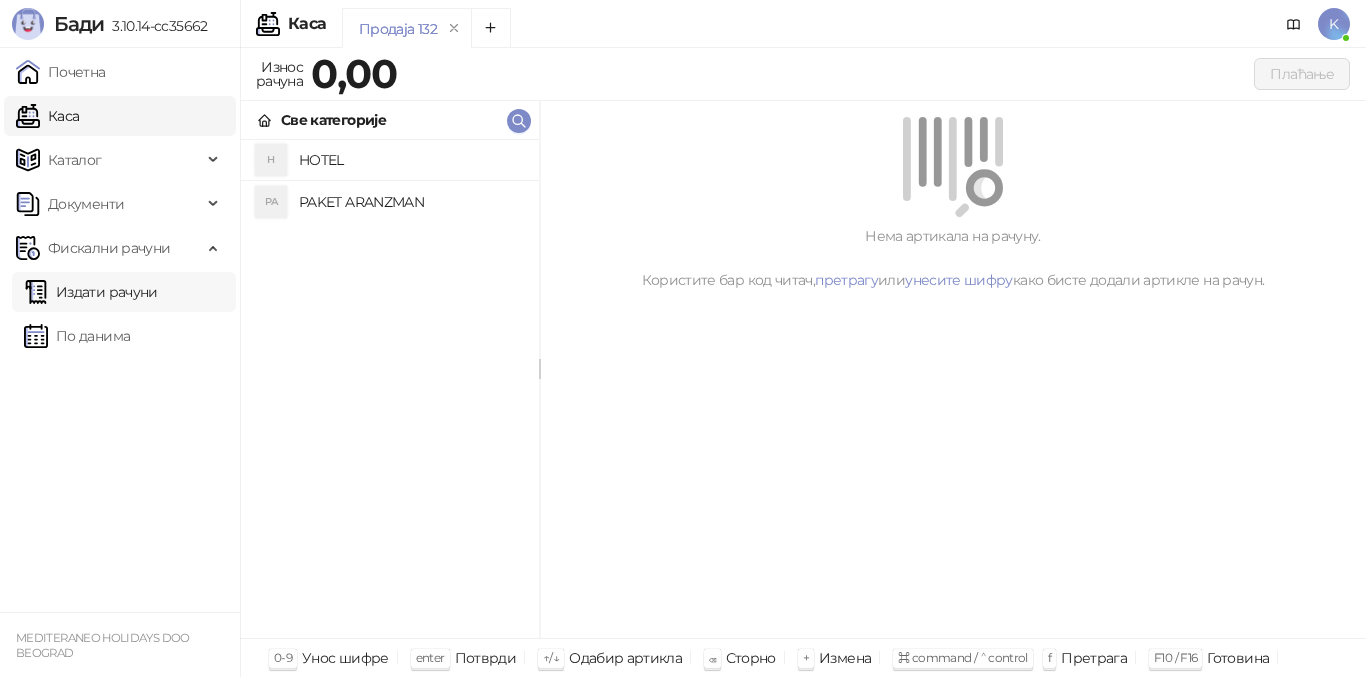 click on "Издати рачуни" at bounding box center [91, 292] 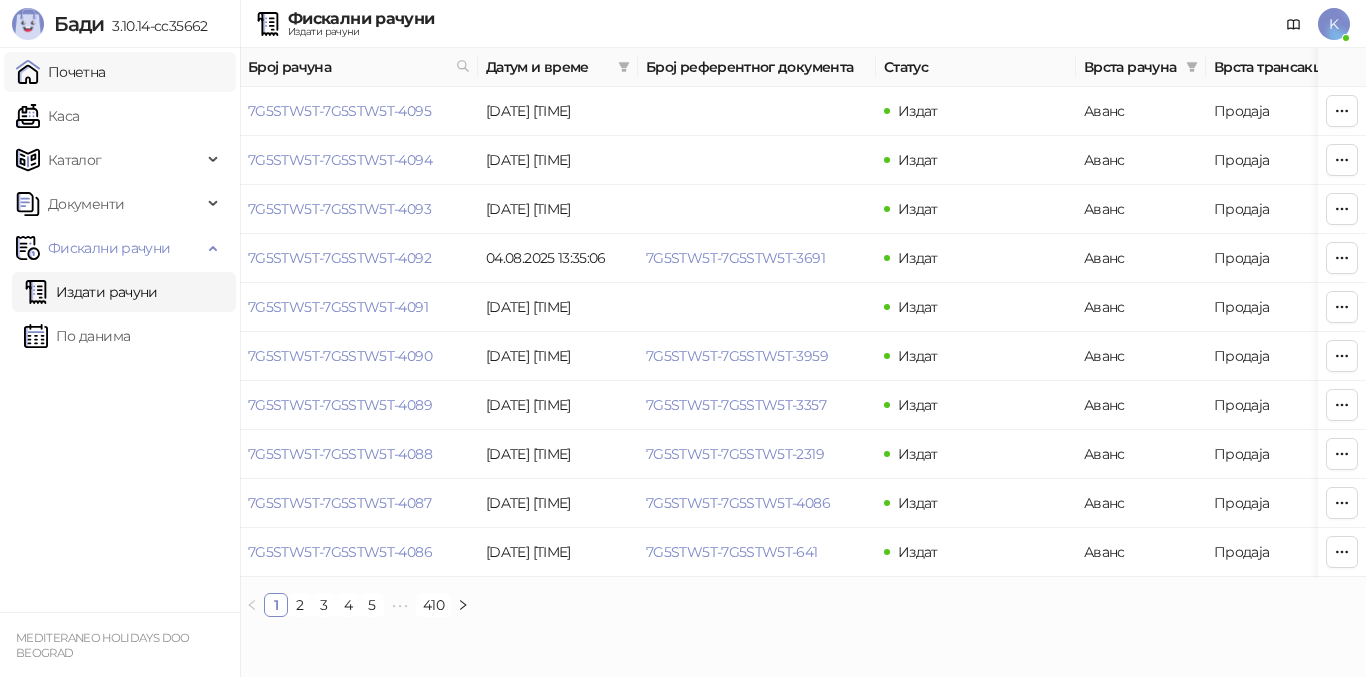 click on "Почетна" at bounding box center (61, 72) 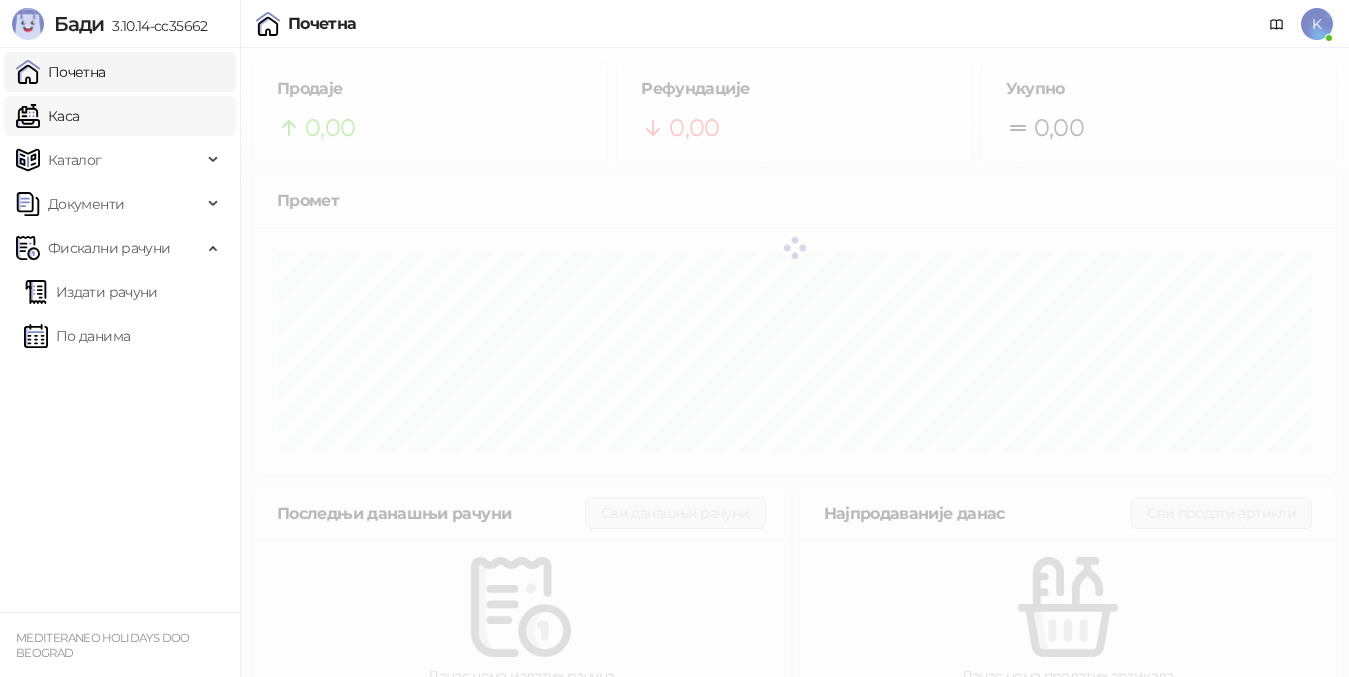 click on "Каса" at bounding box center [47, 116] 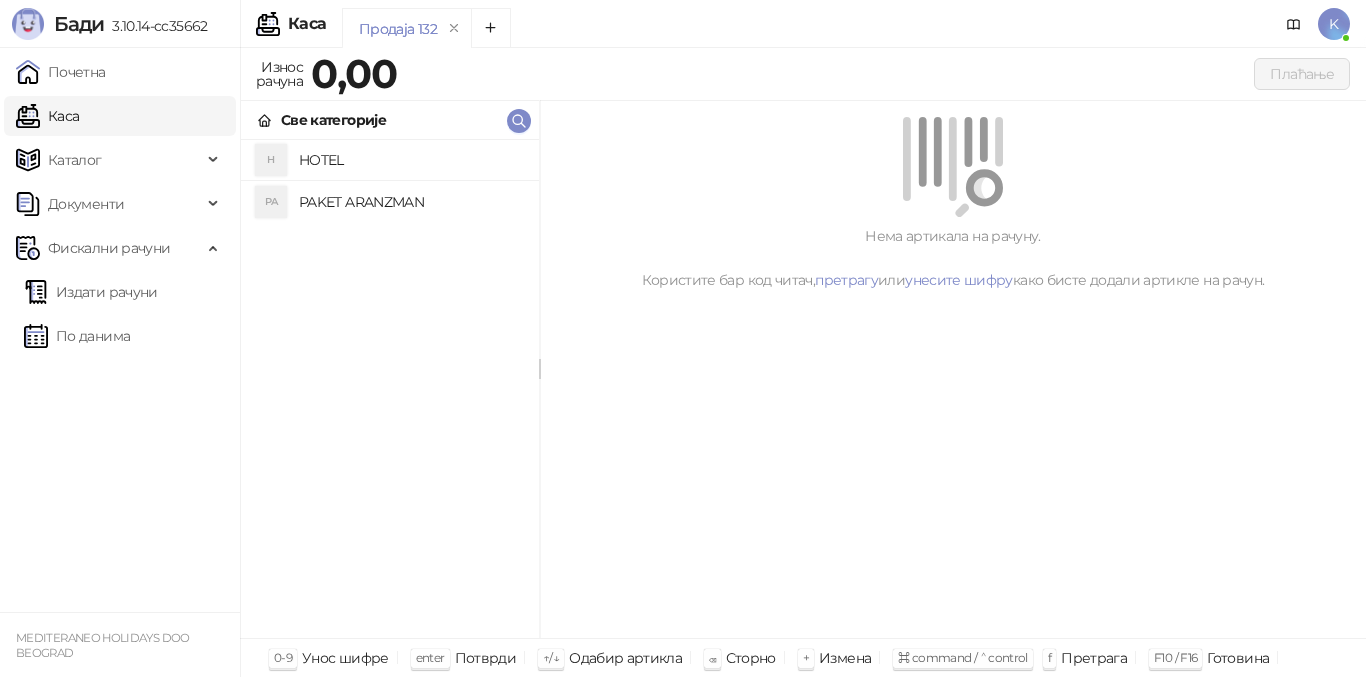 click on "PAKET ARANZMAN" at bounding box center [411, 202] 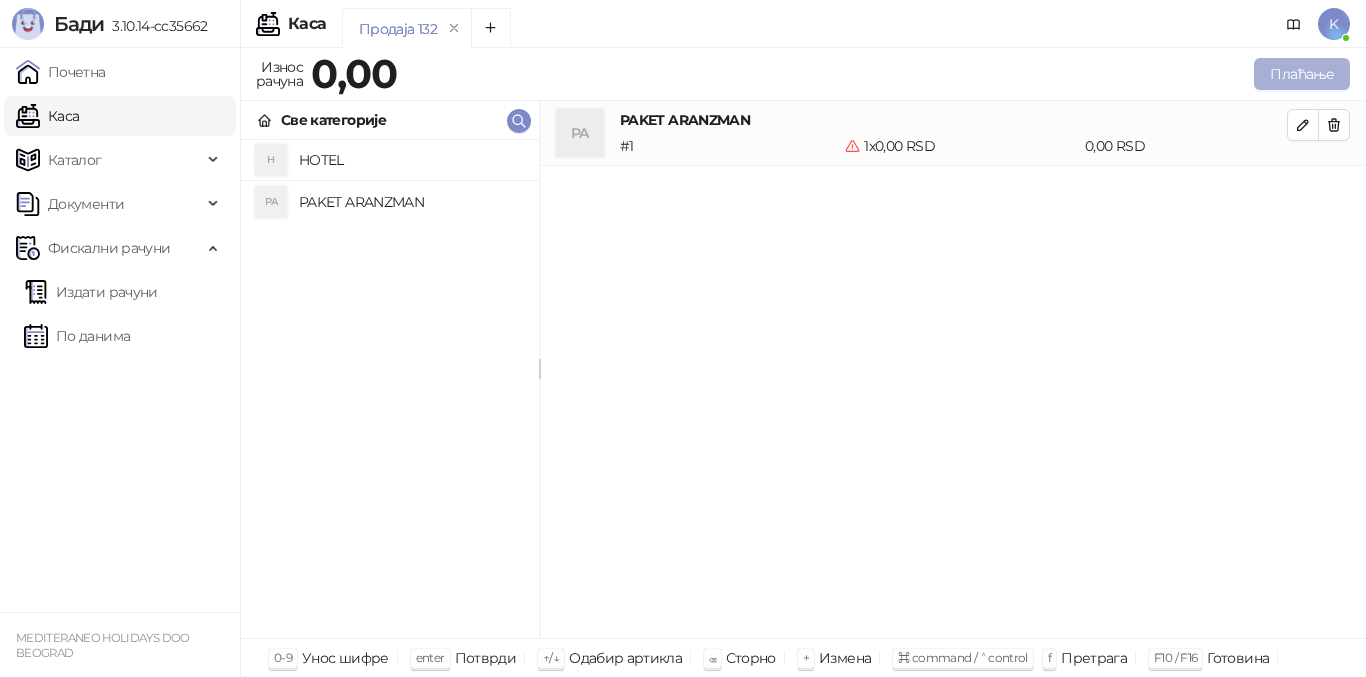 click on "Плаћање" at bounding box center (1302, 74) 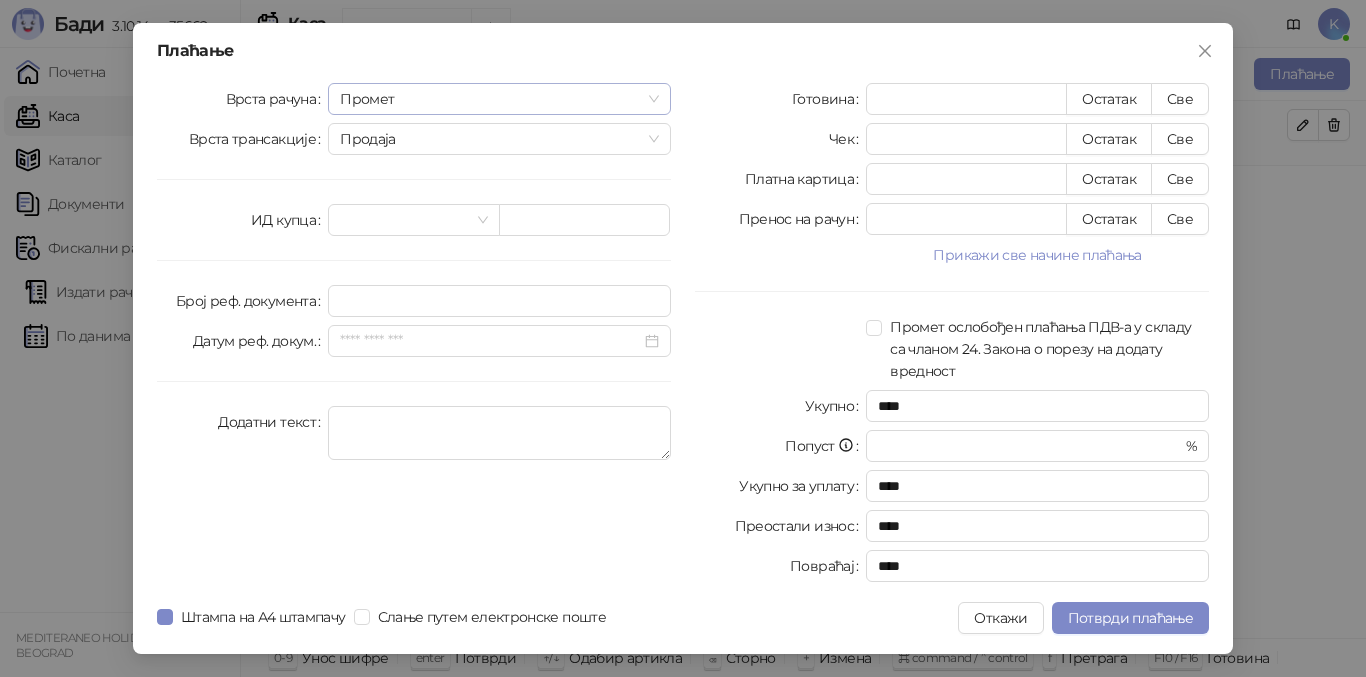 click on "Промет" at bounding box center [499, 99] 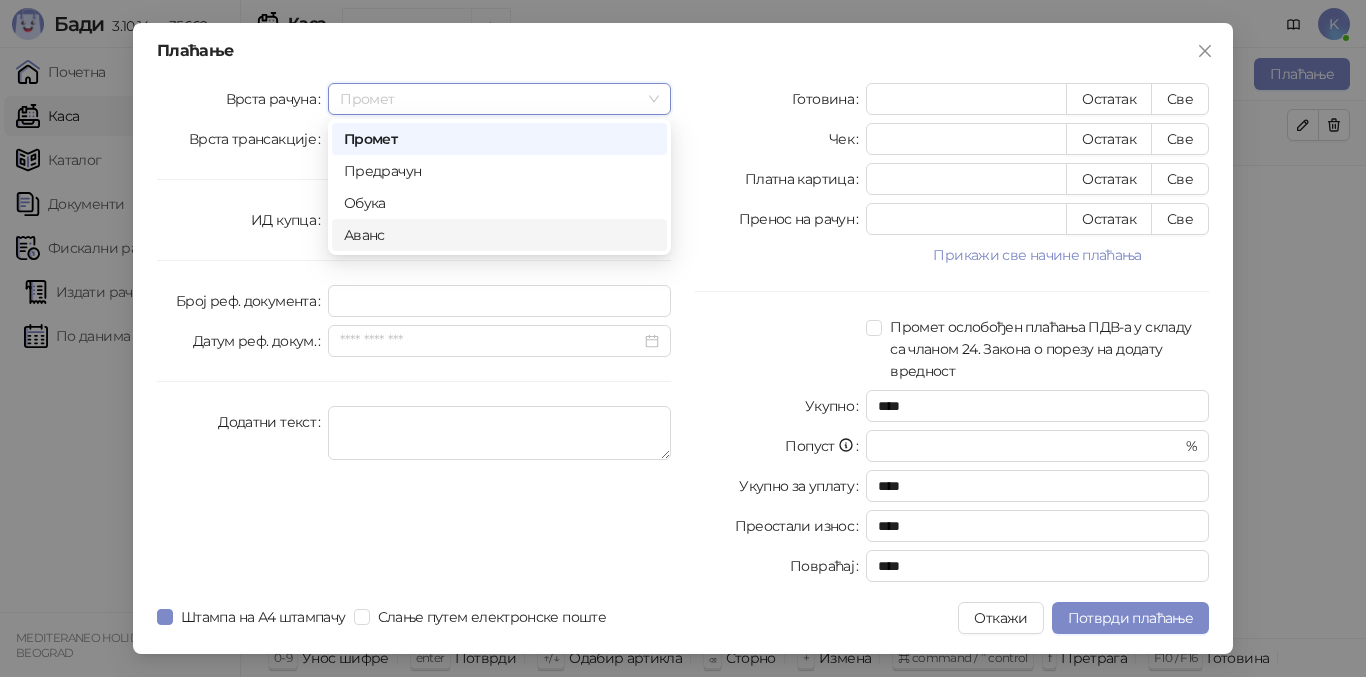 click on "Аванс" at bounding box center (499, 235) 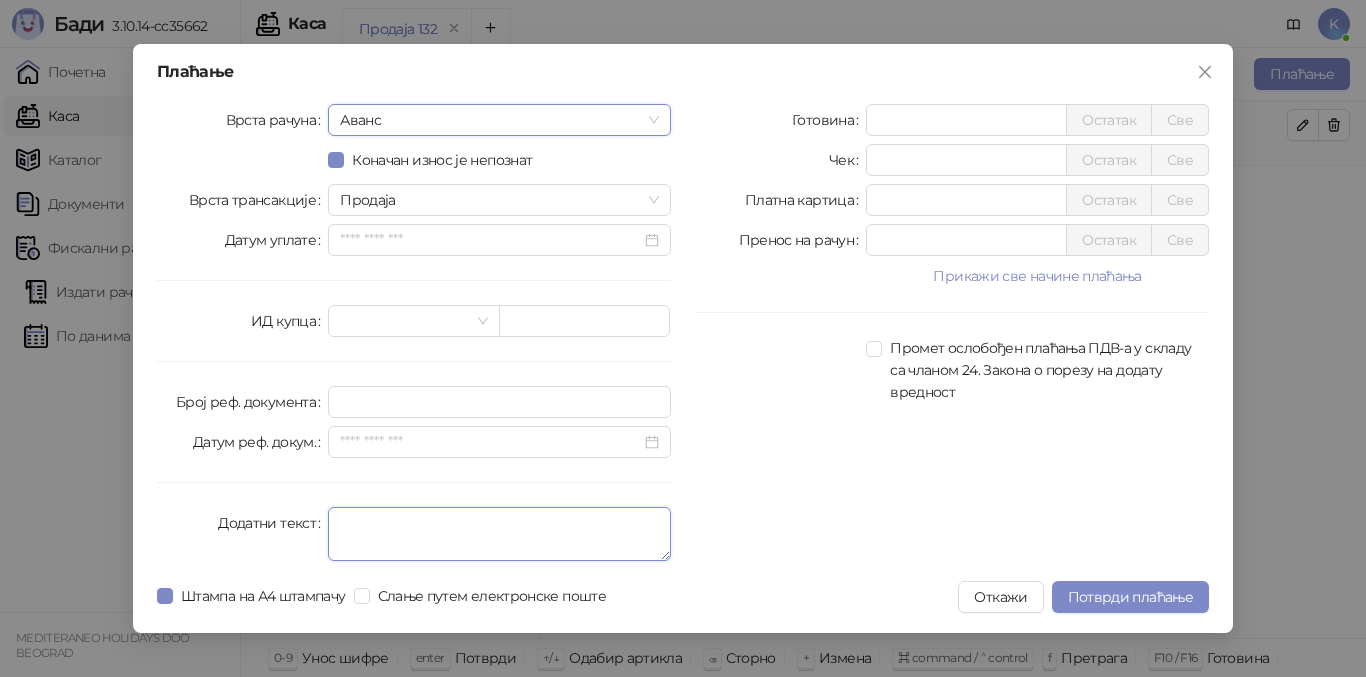 click on "Додатни текст" at bounding box center [499, 534] 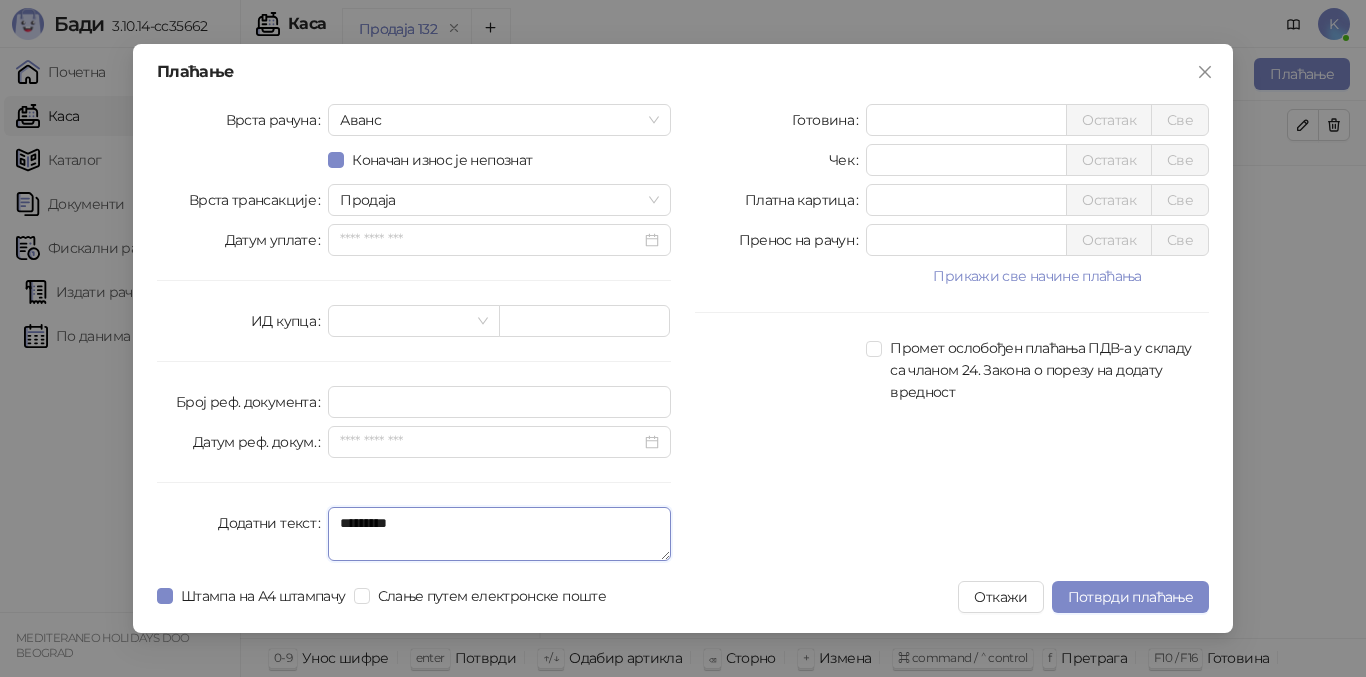 type on "*********" 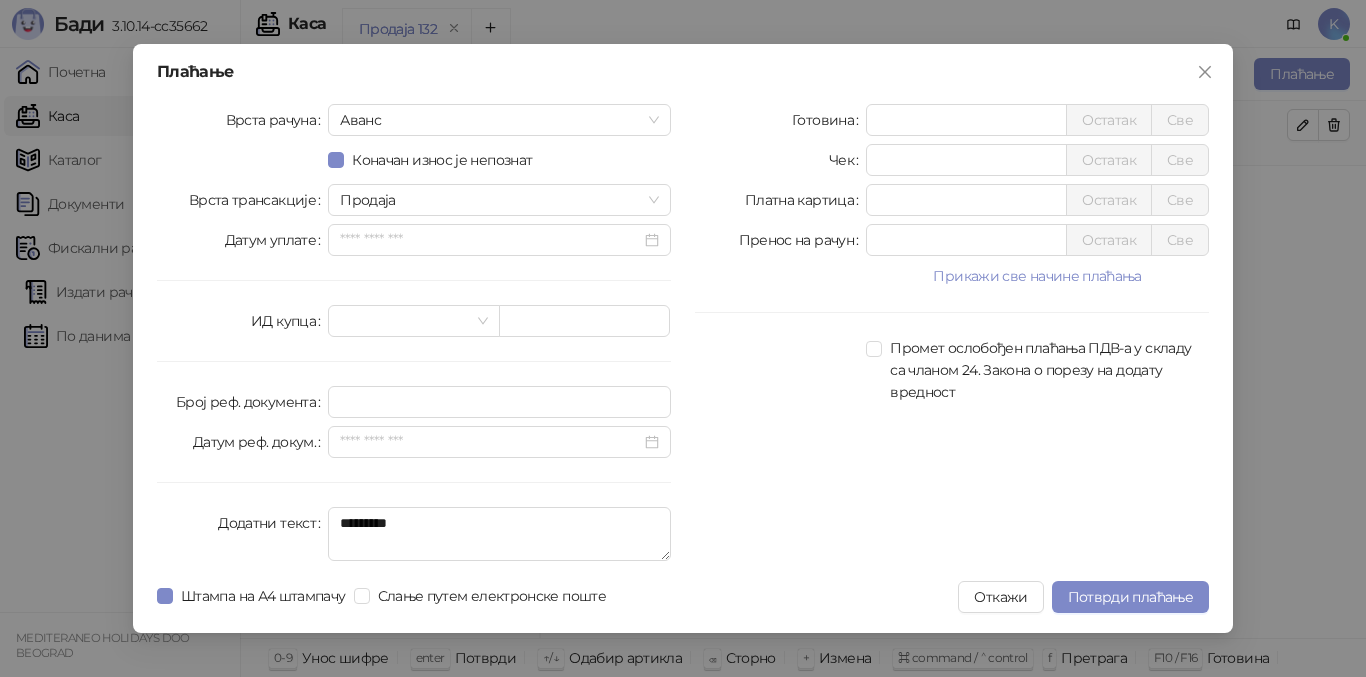 click at bounding box center [780, 370] 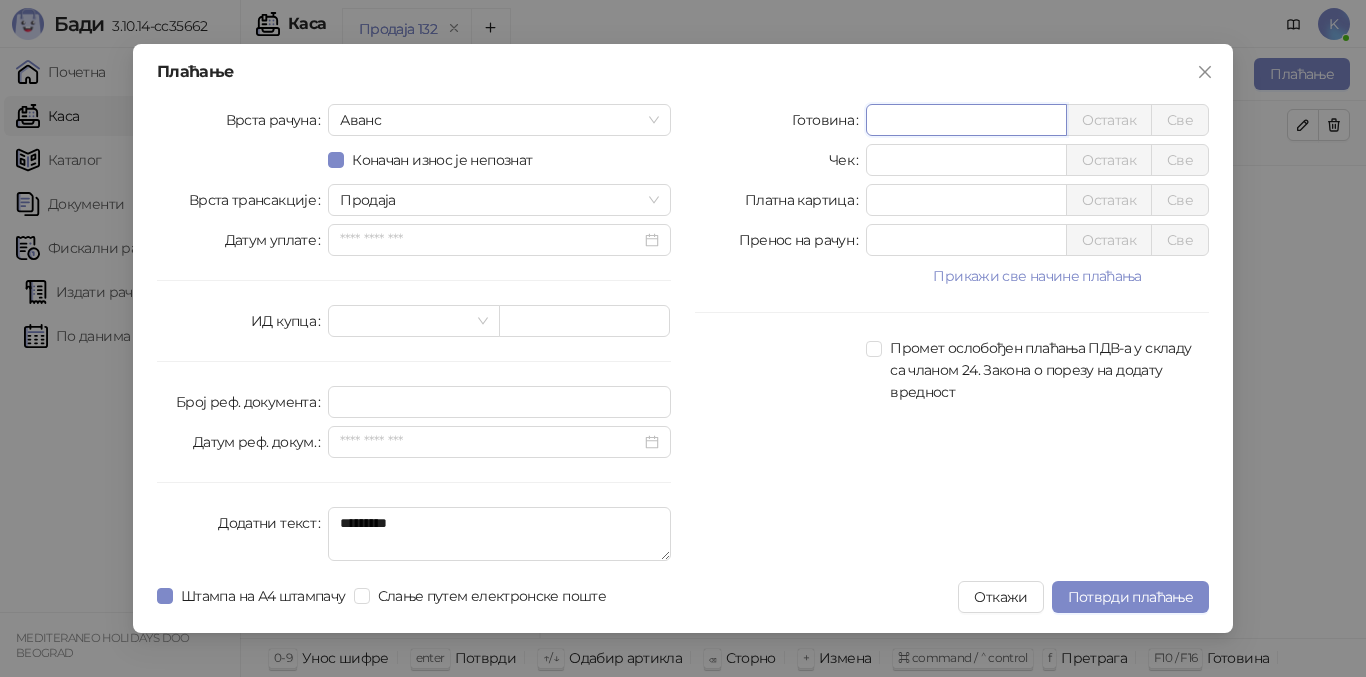 click on "*" at bounding box center (966, 120) 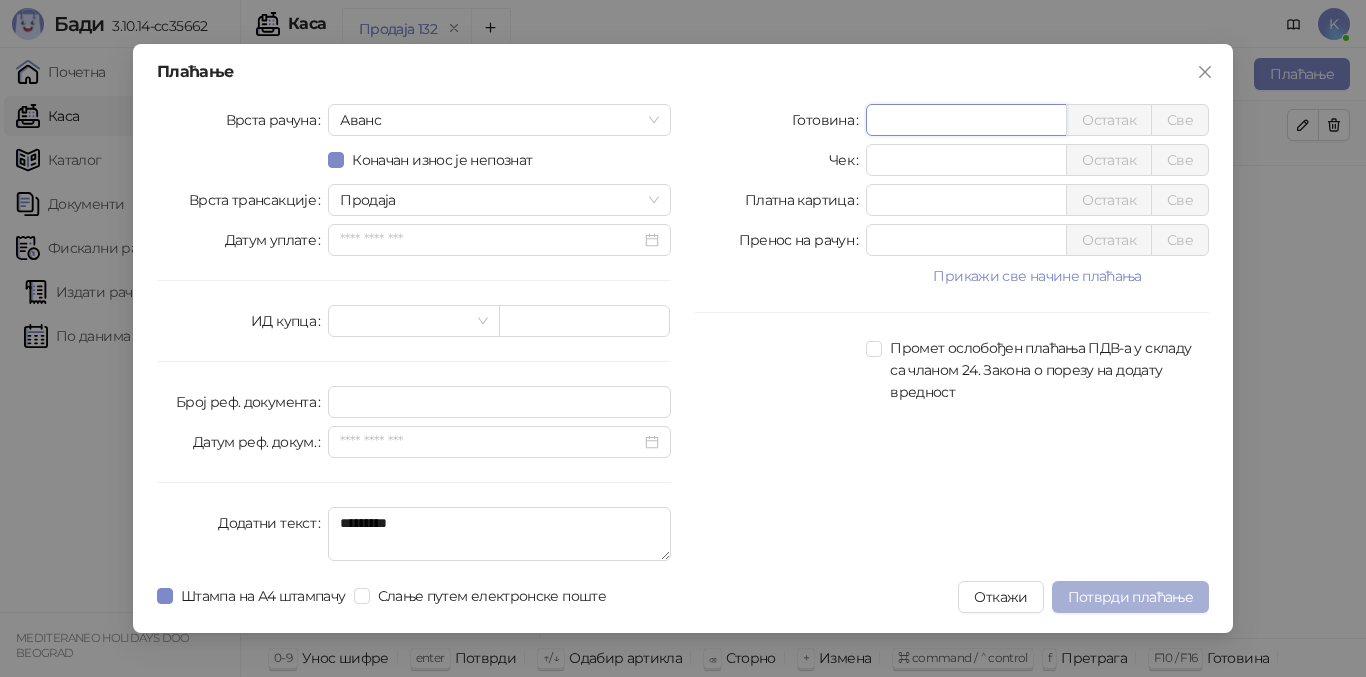 type on "******" 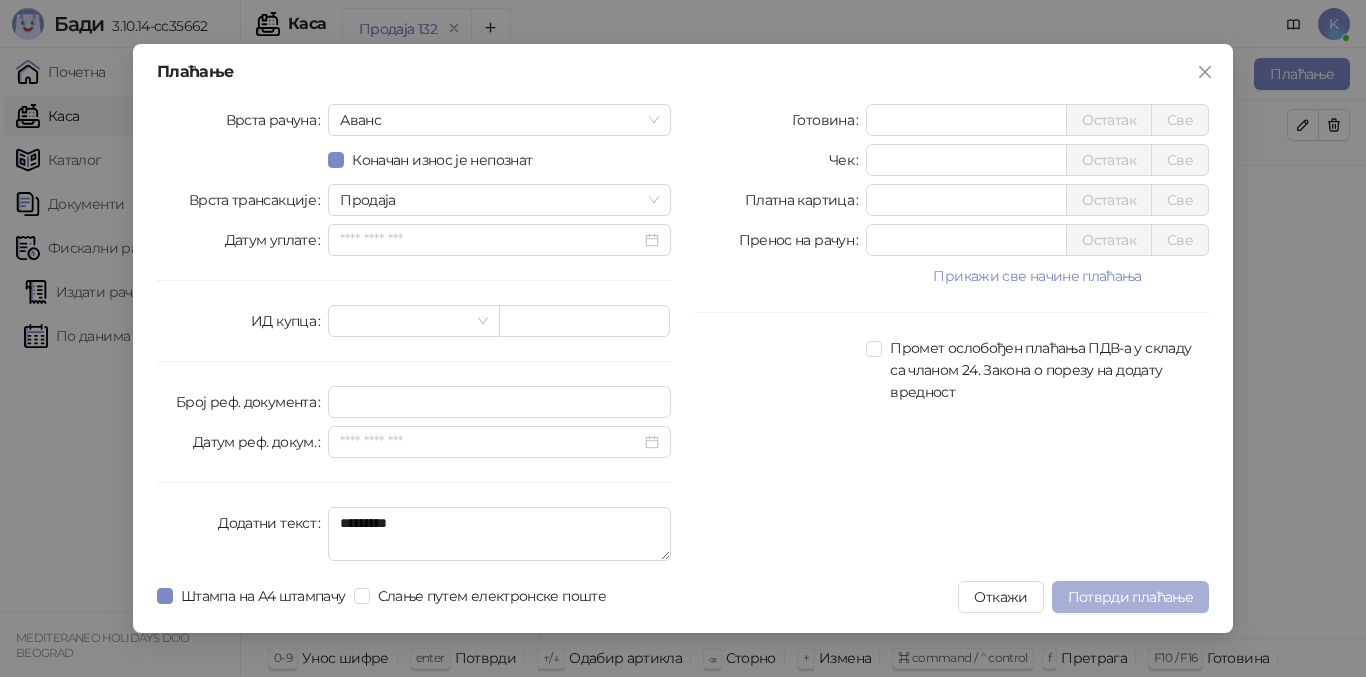 click on "Потврди плаћање" at bounding box center (1130, 597) 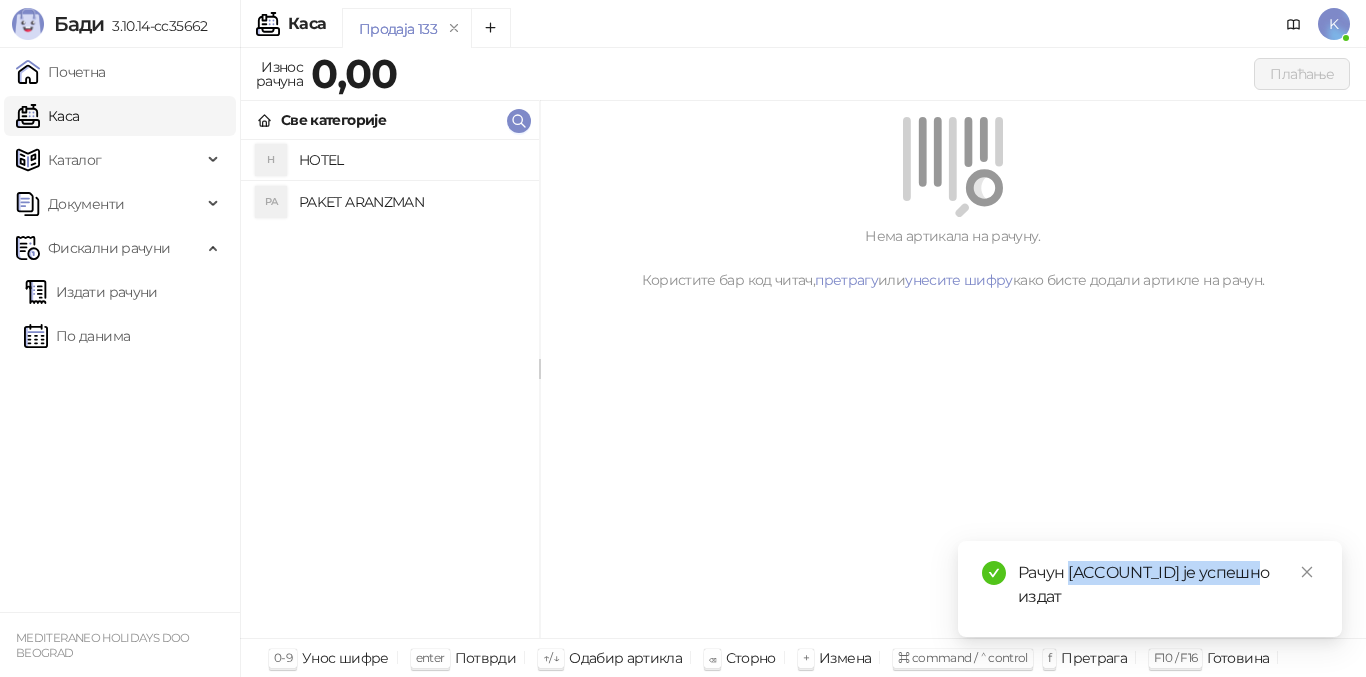 drag, startPoint x: 1072, startPoint y: 572, endPoint x: 1276, endPoint y: 569, distance: 204.02206 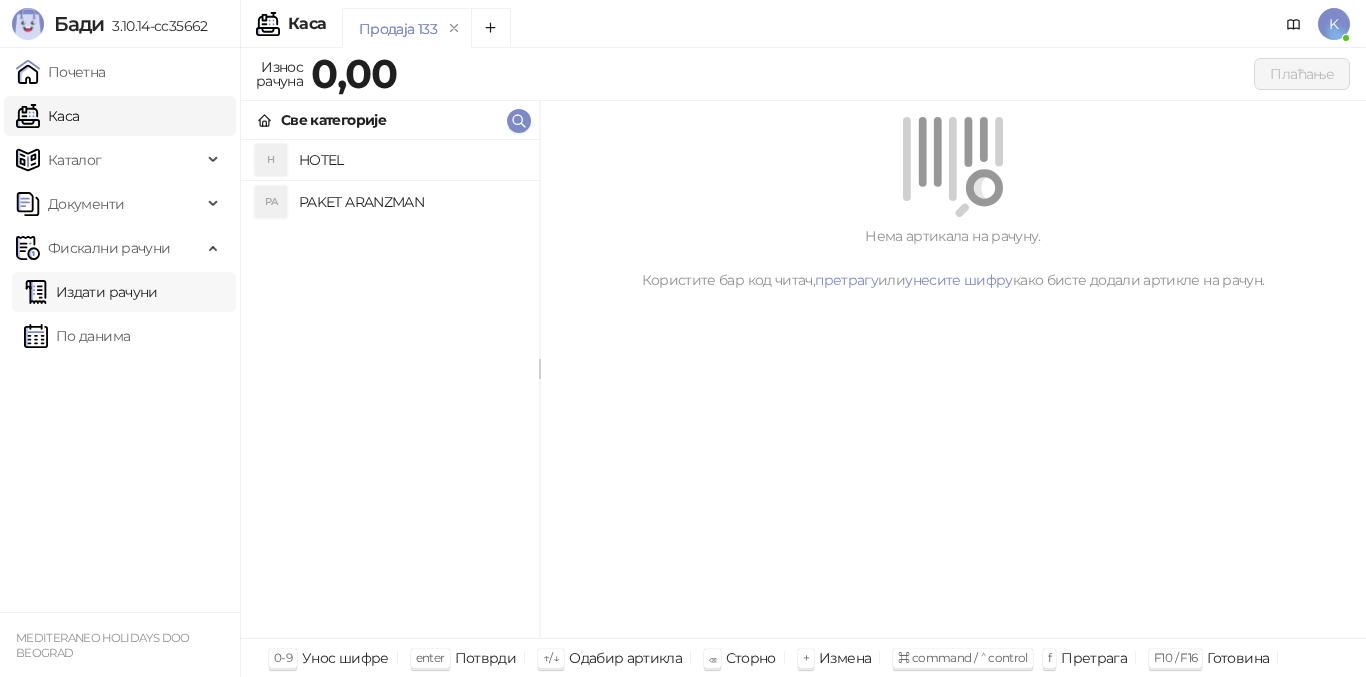 click on "Издати рачуни" at bounding box center (91, 292) 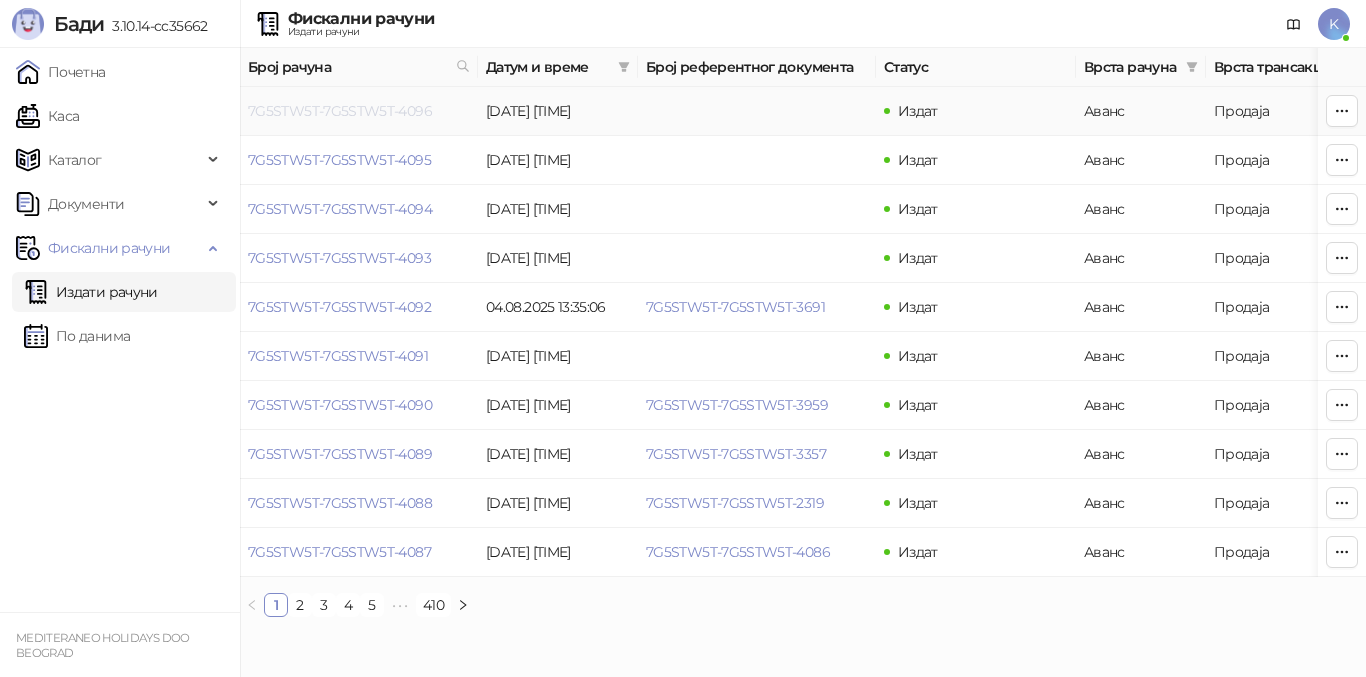 click on "7G5STW5T-7G5STW5T-4096" at bounding box center (340, 111) 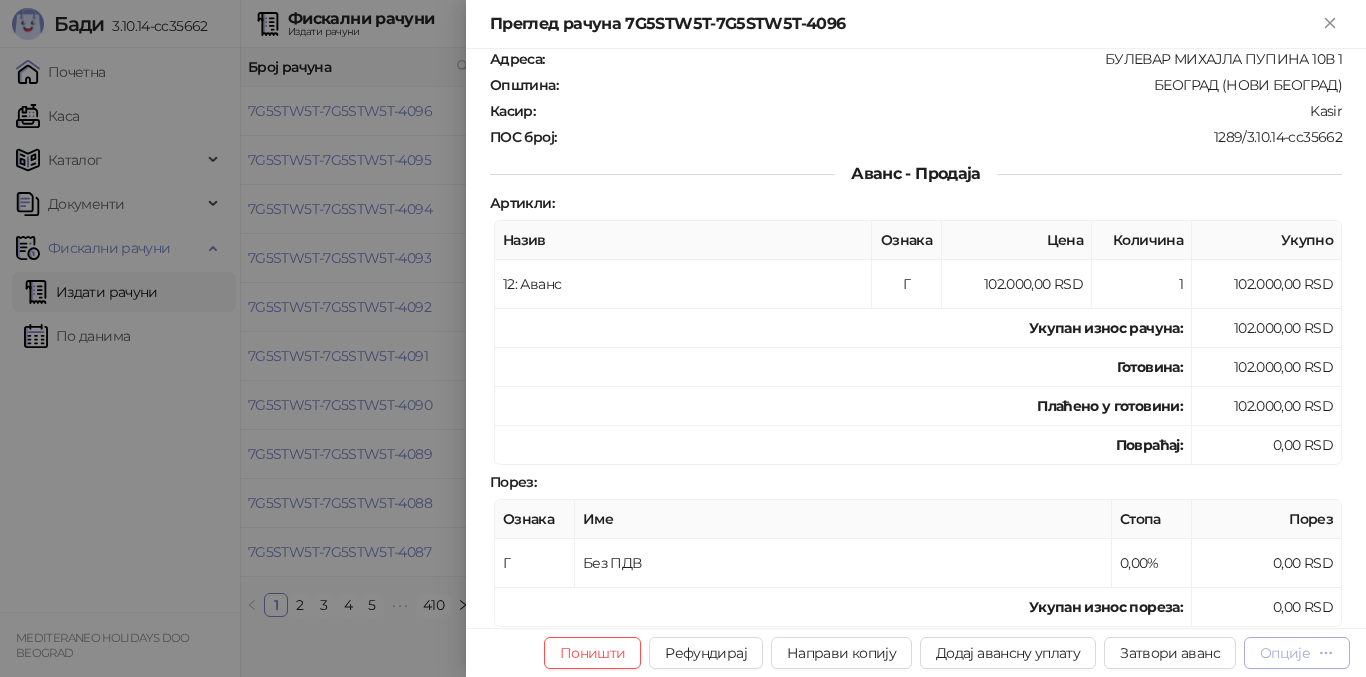 scroll, scrollTop: 500, scrollLeft: 0, axis: vertical 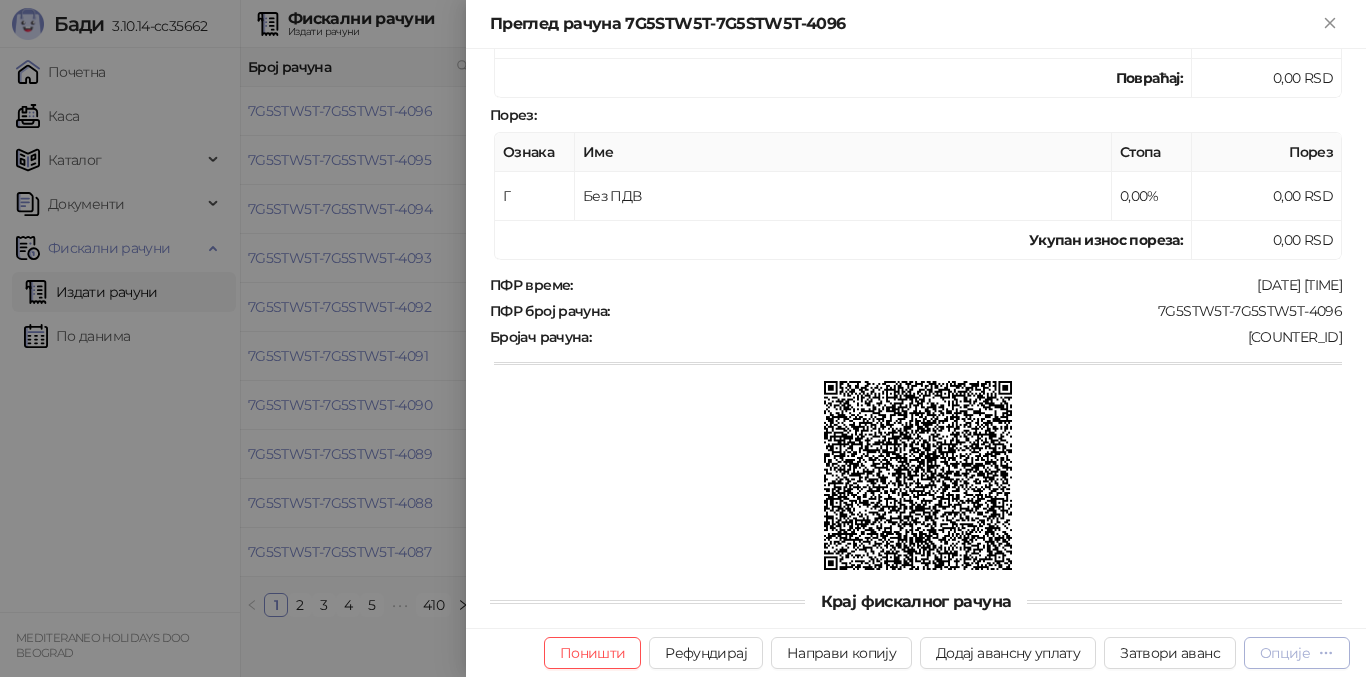 click on "Опције" at bounding box center [1285, 653] 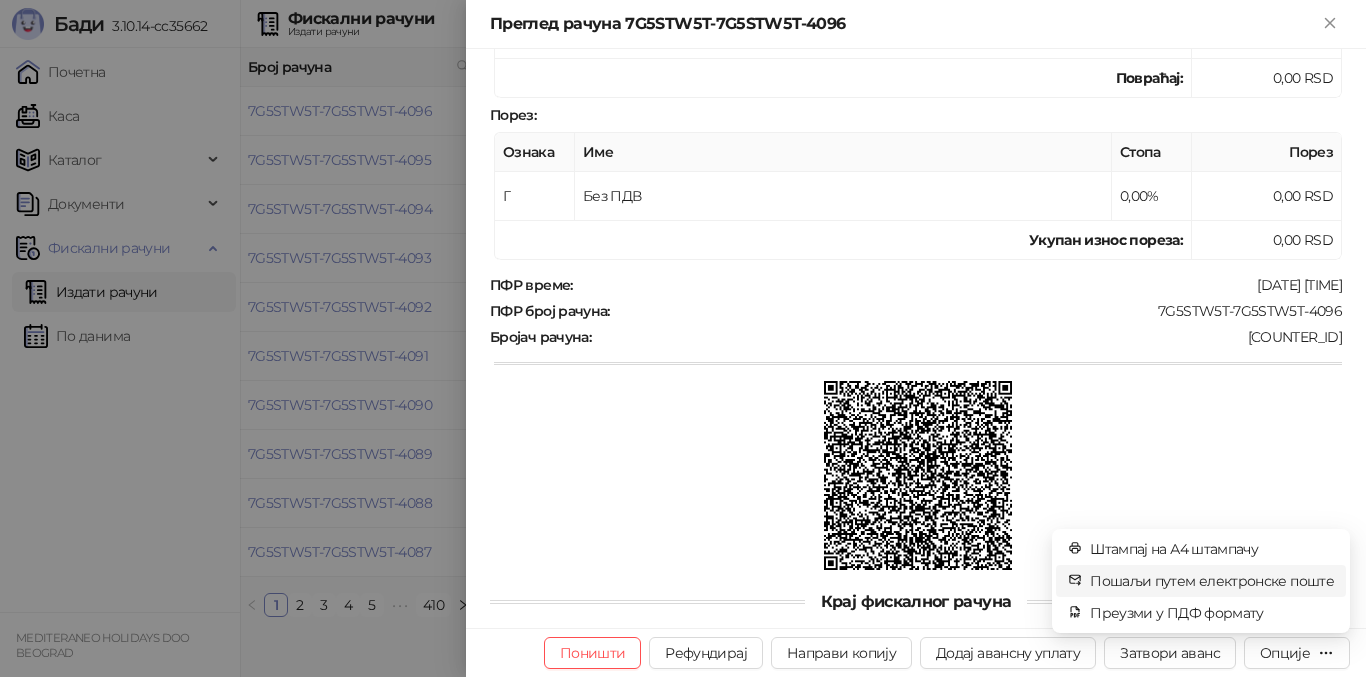 click on "Пошаљи путем електронске поште" at bounding box center (1212, 581) 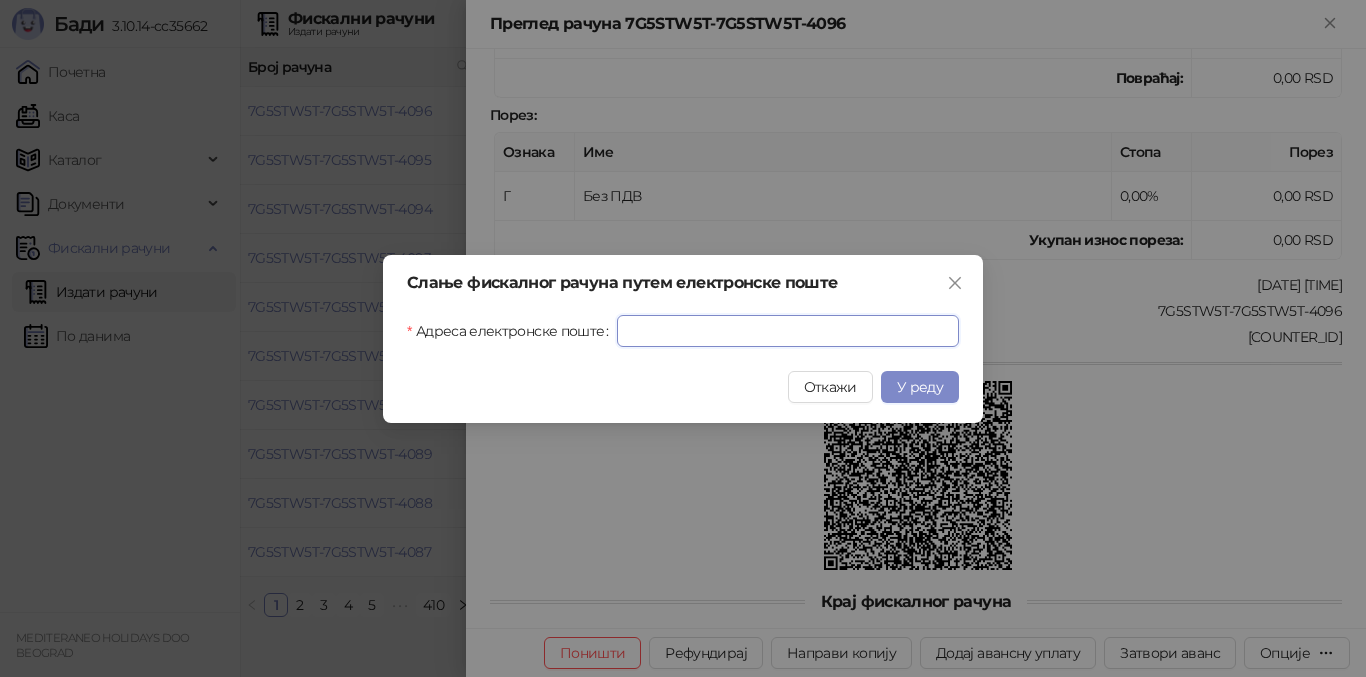 click on "Адреса електронске поште" at bounding box center (788, 331) 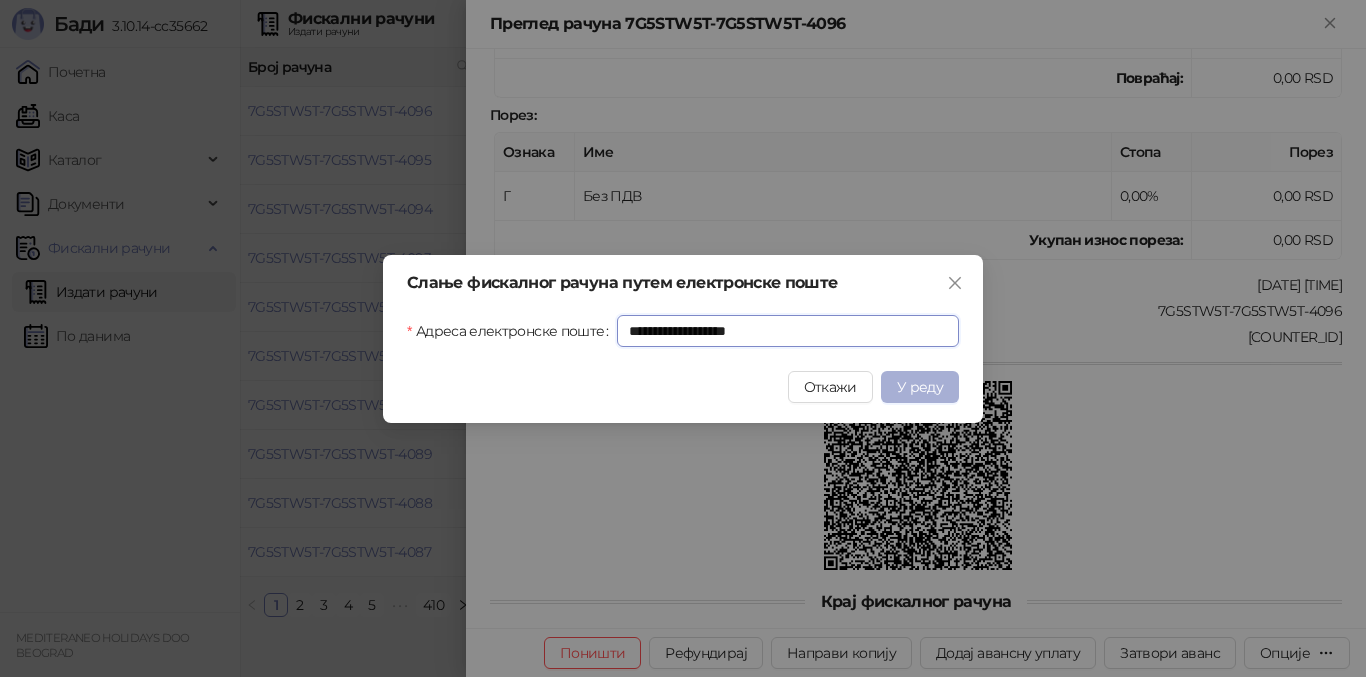 type on "**********" 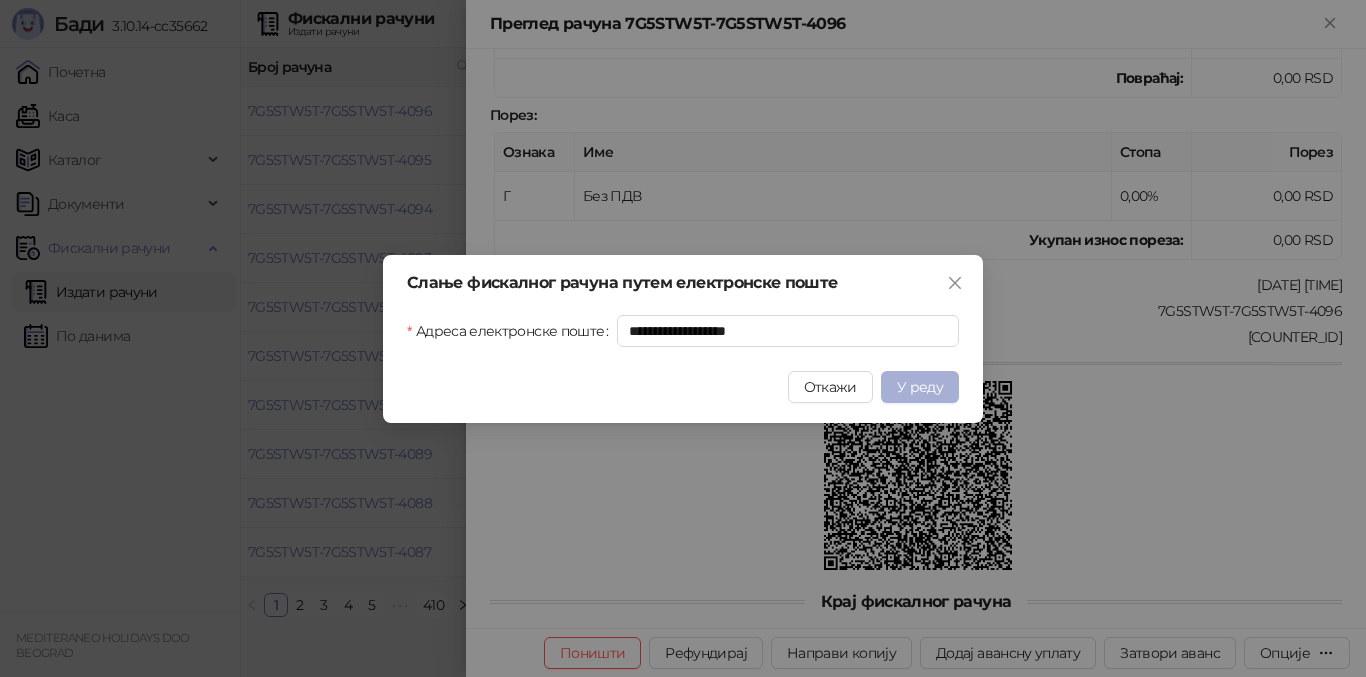click on "У реду" at bounding box center (920, 387) 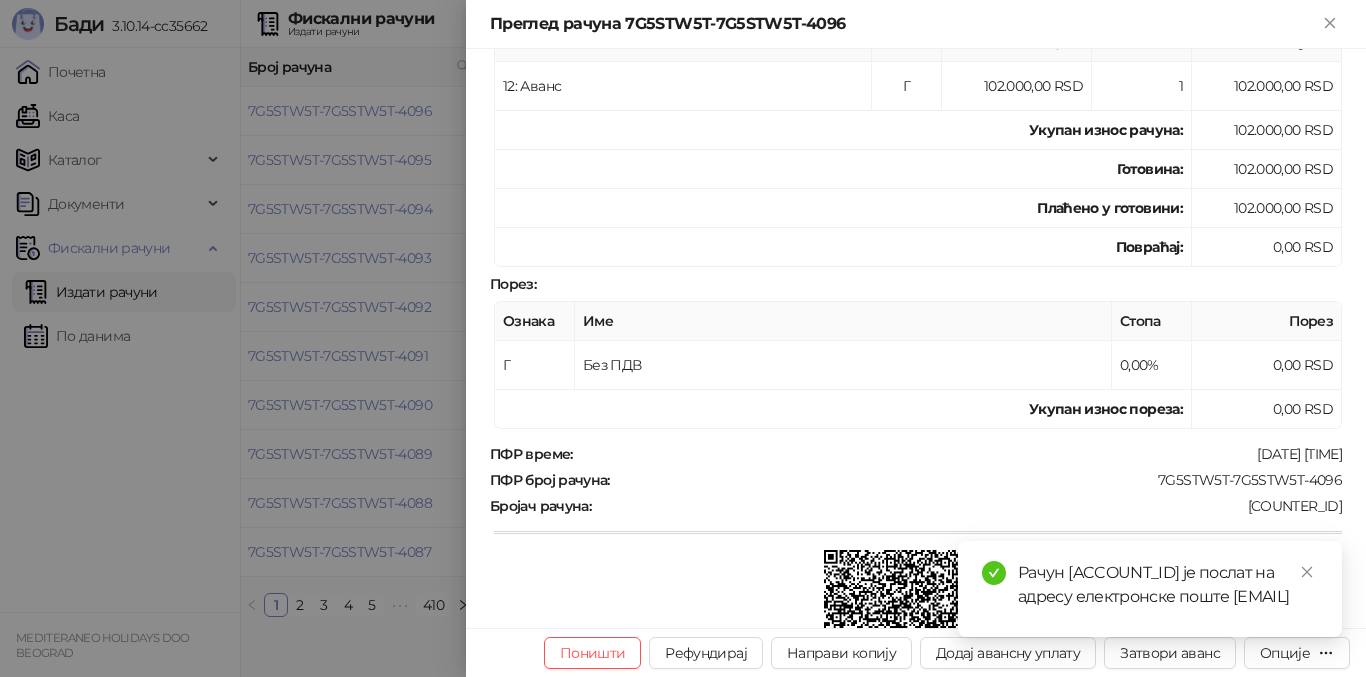 scroll, scrollTop: 100, scrollLeft: 0, axis: vertical 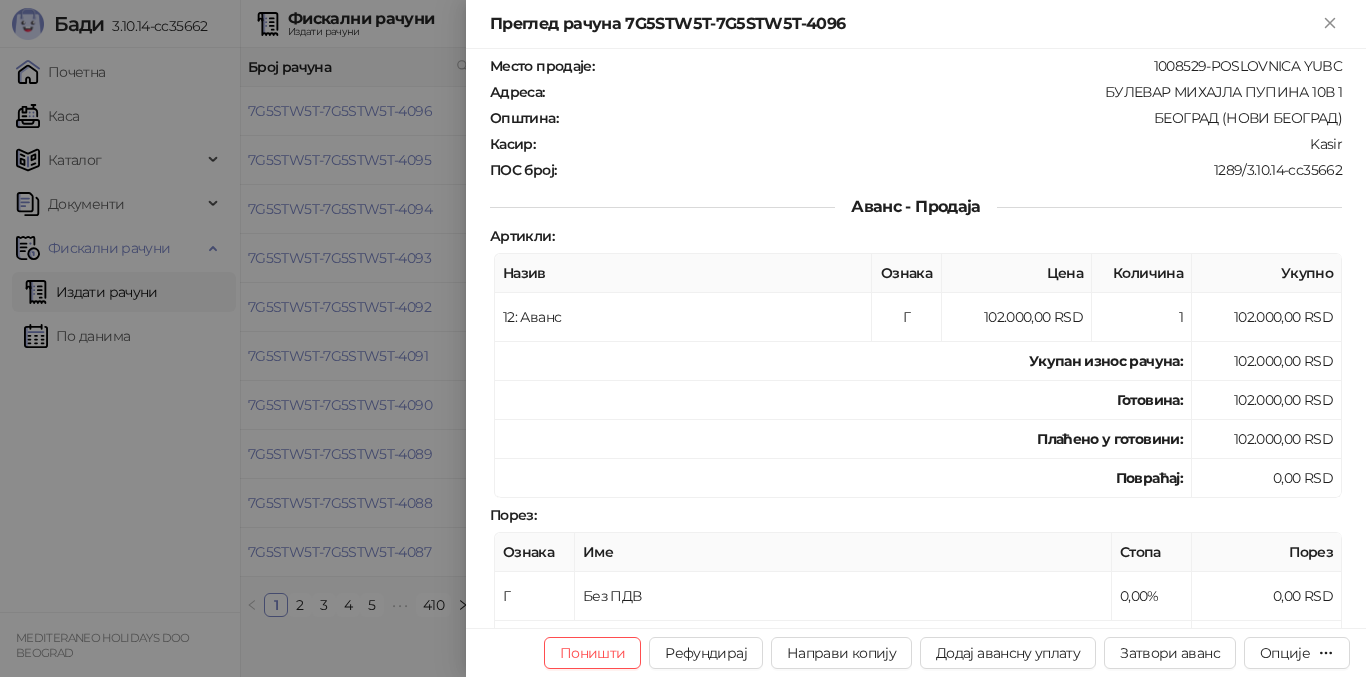 click at bounding box center [683, 338] 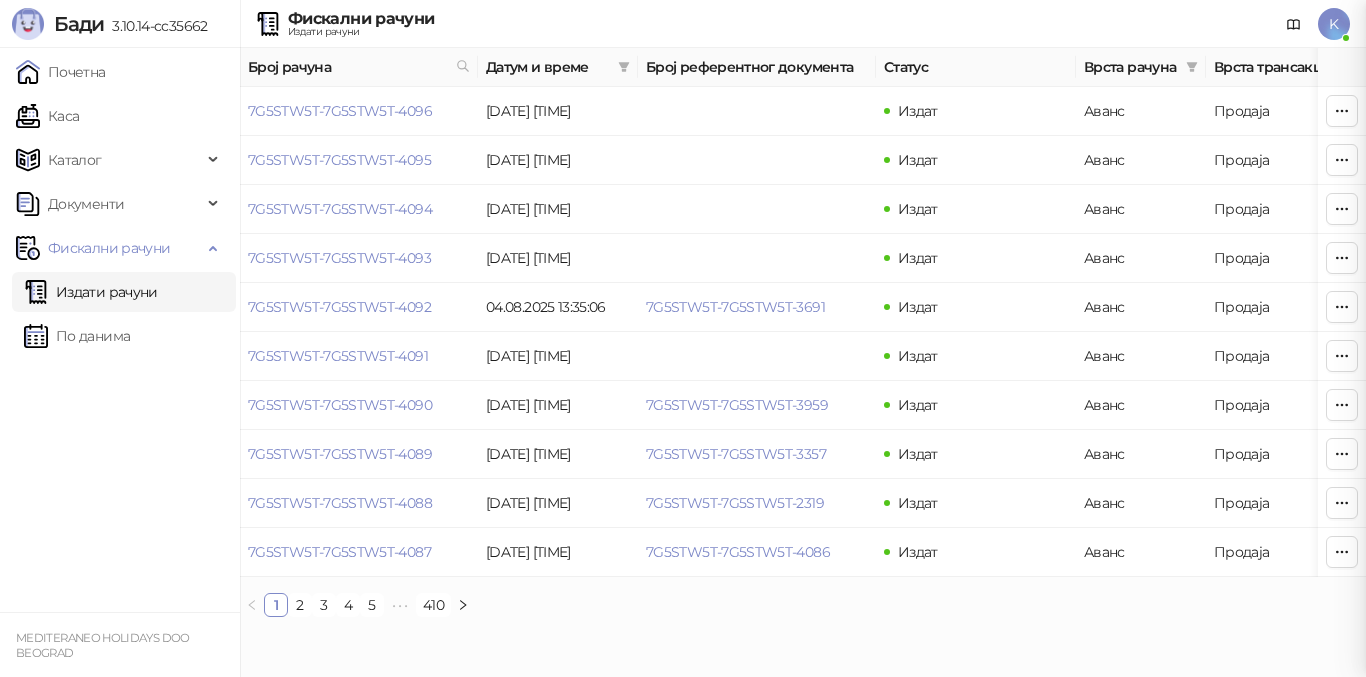 click at bounding box center [683, 338] 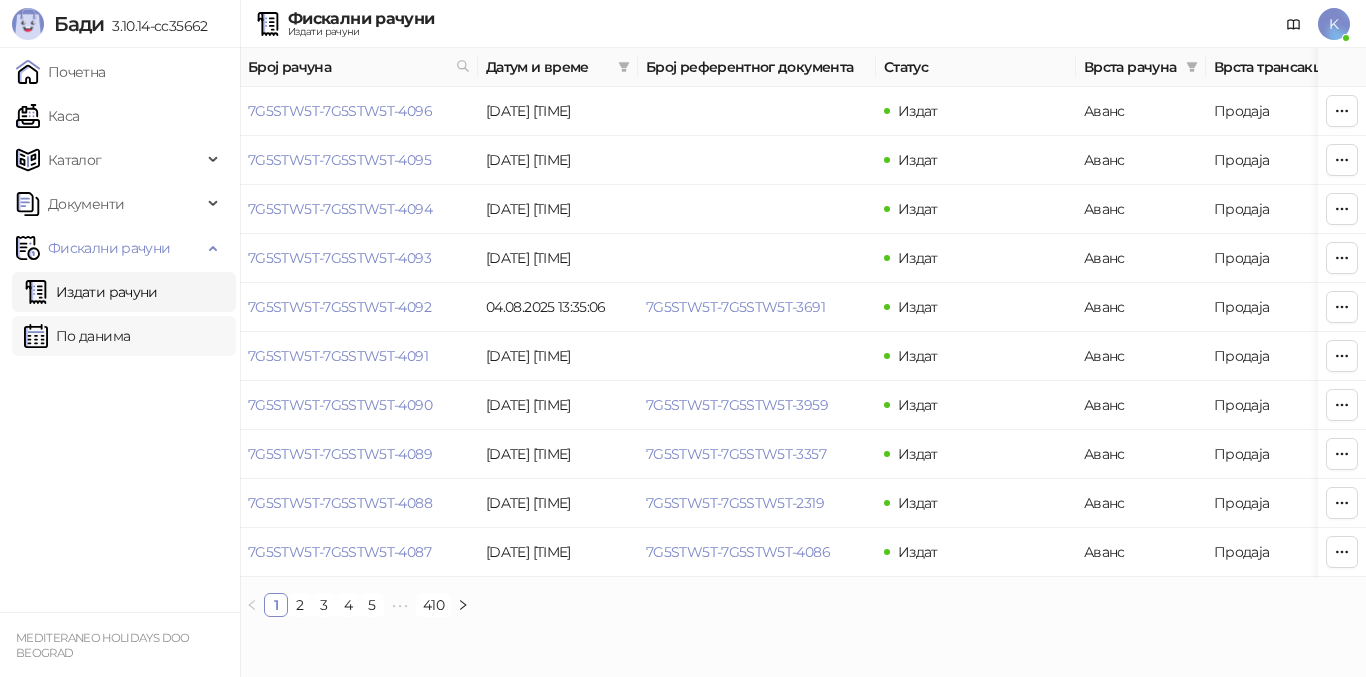 click on "По данима" at bounding box center (77, 336) 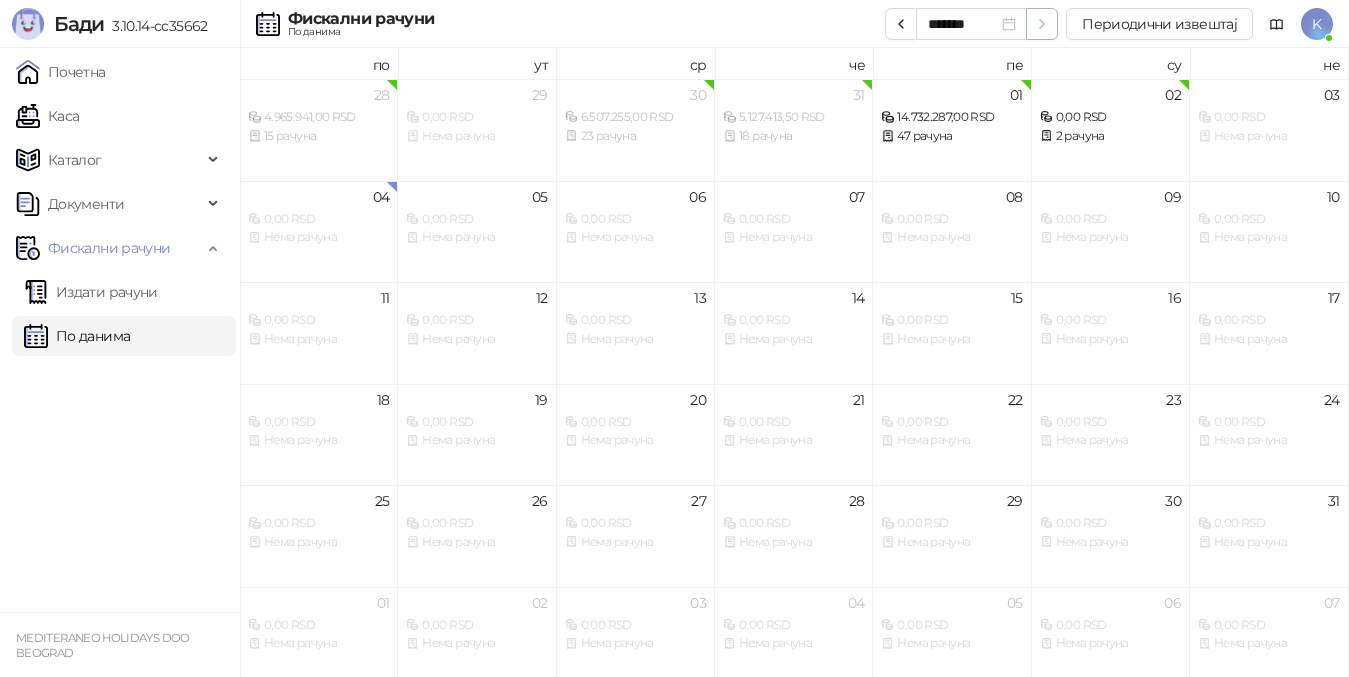 click 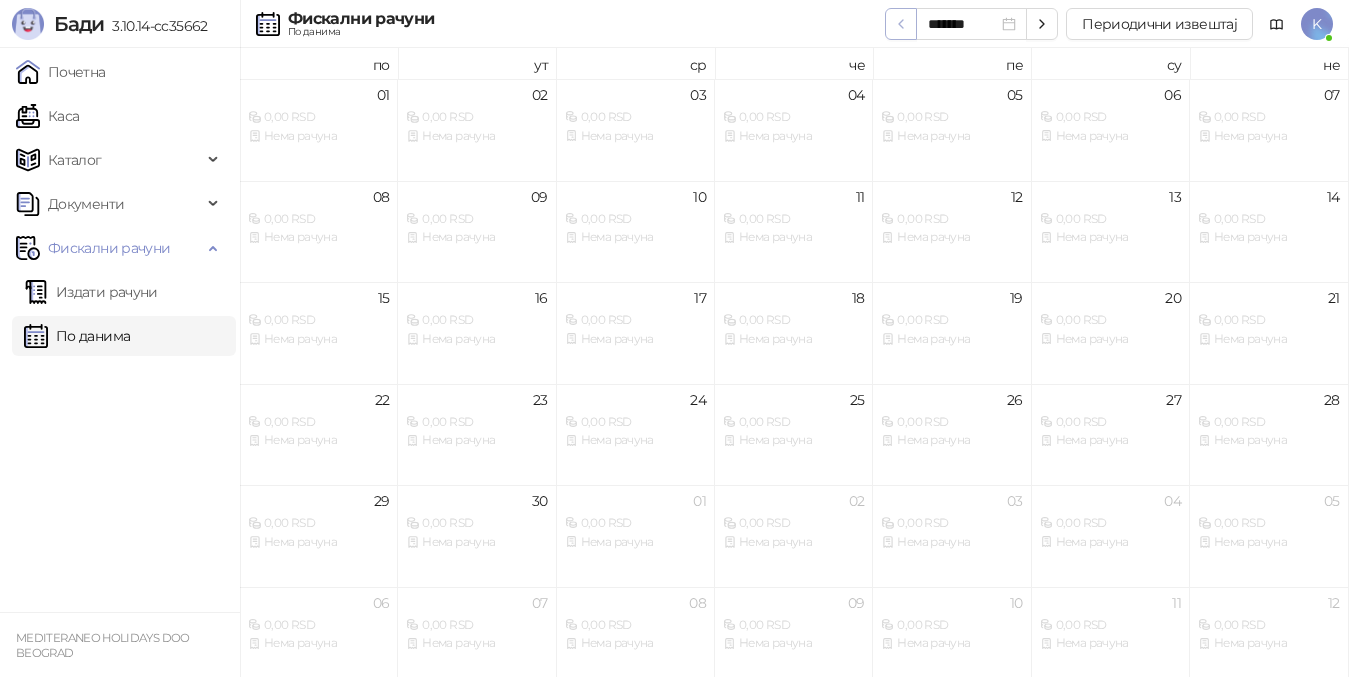 click 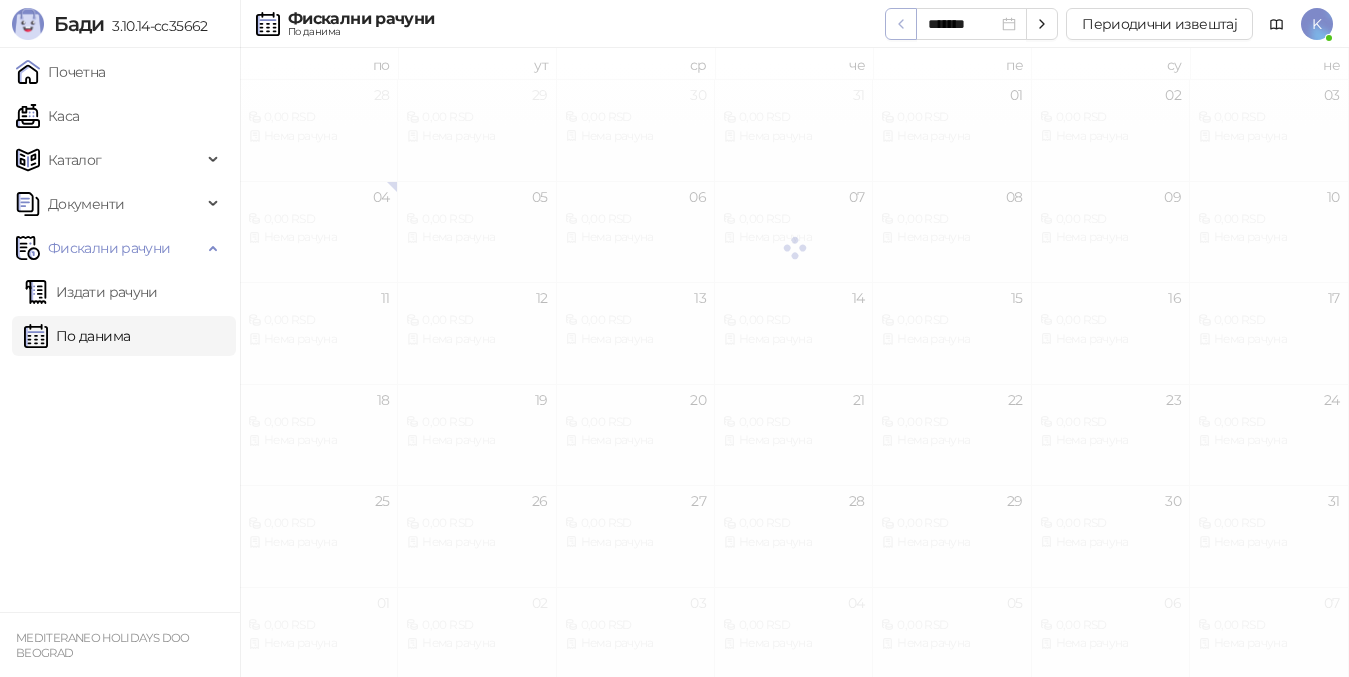 click 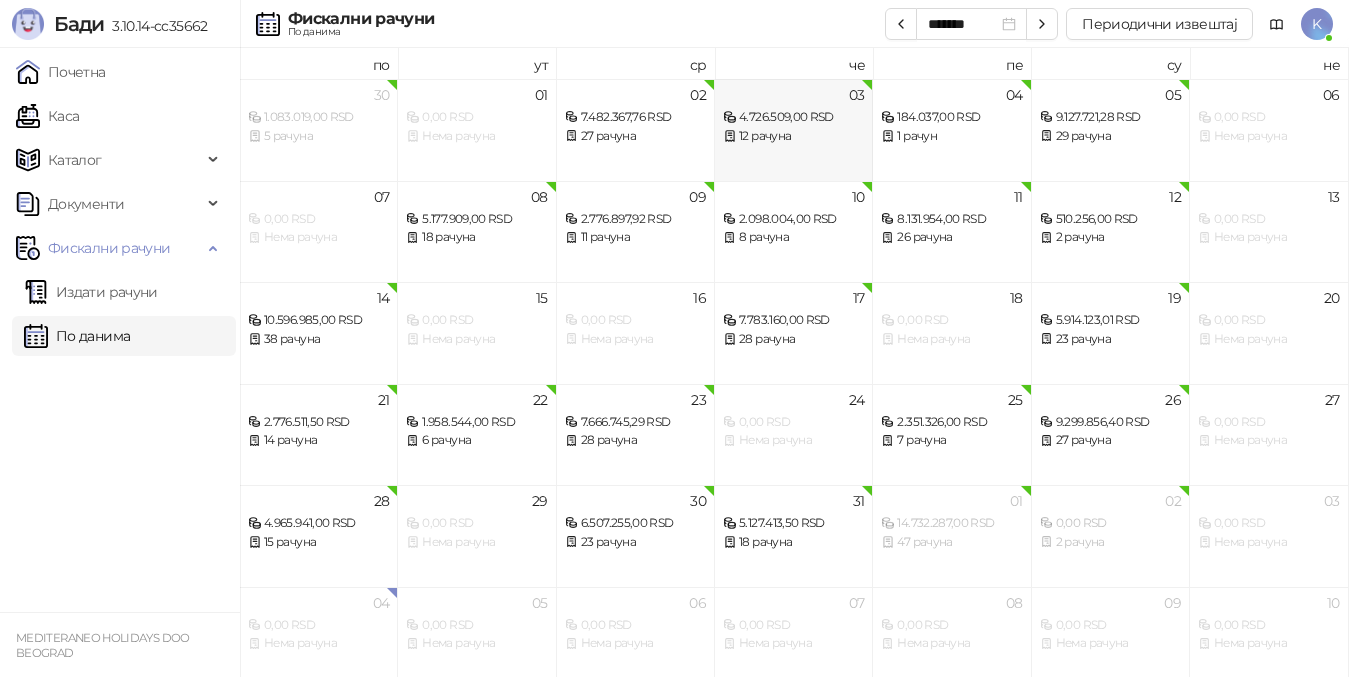 click on "4.726.509,00 RSD" at bounding box center [793, 117] 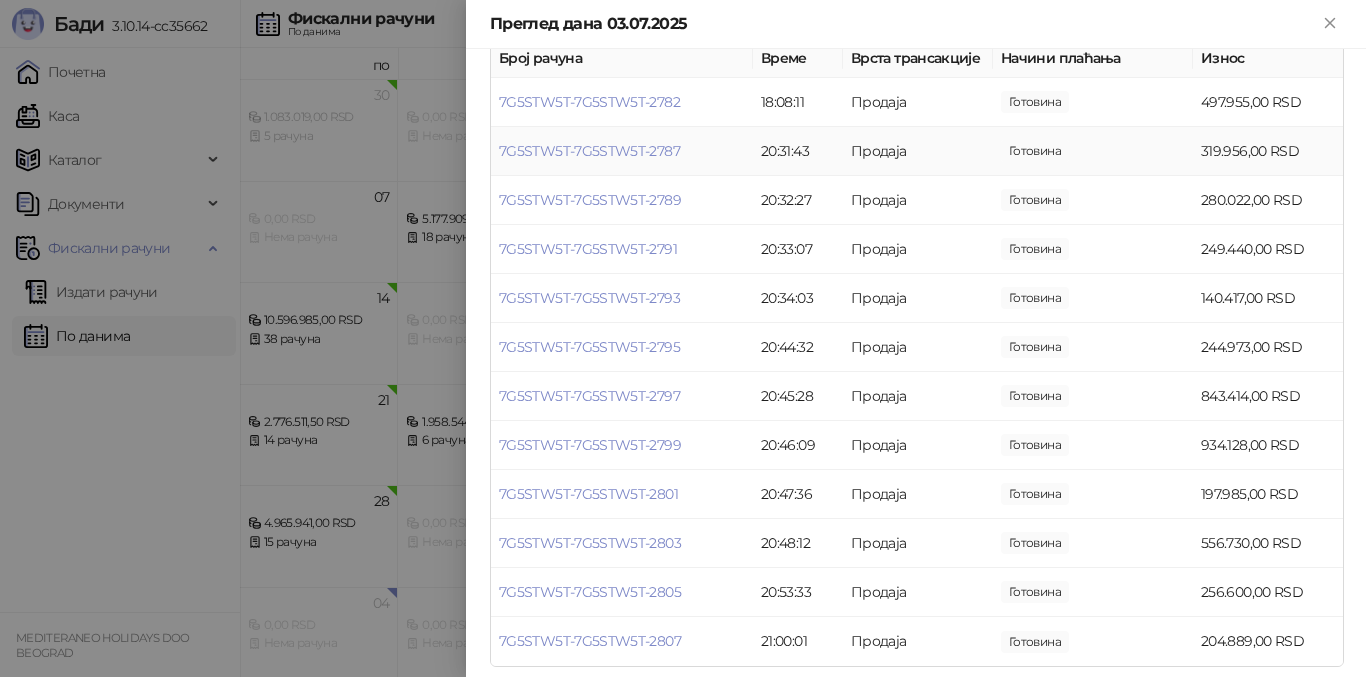 scroll, scrollTop: 239, scrollLeft: 0, axis: vertical 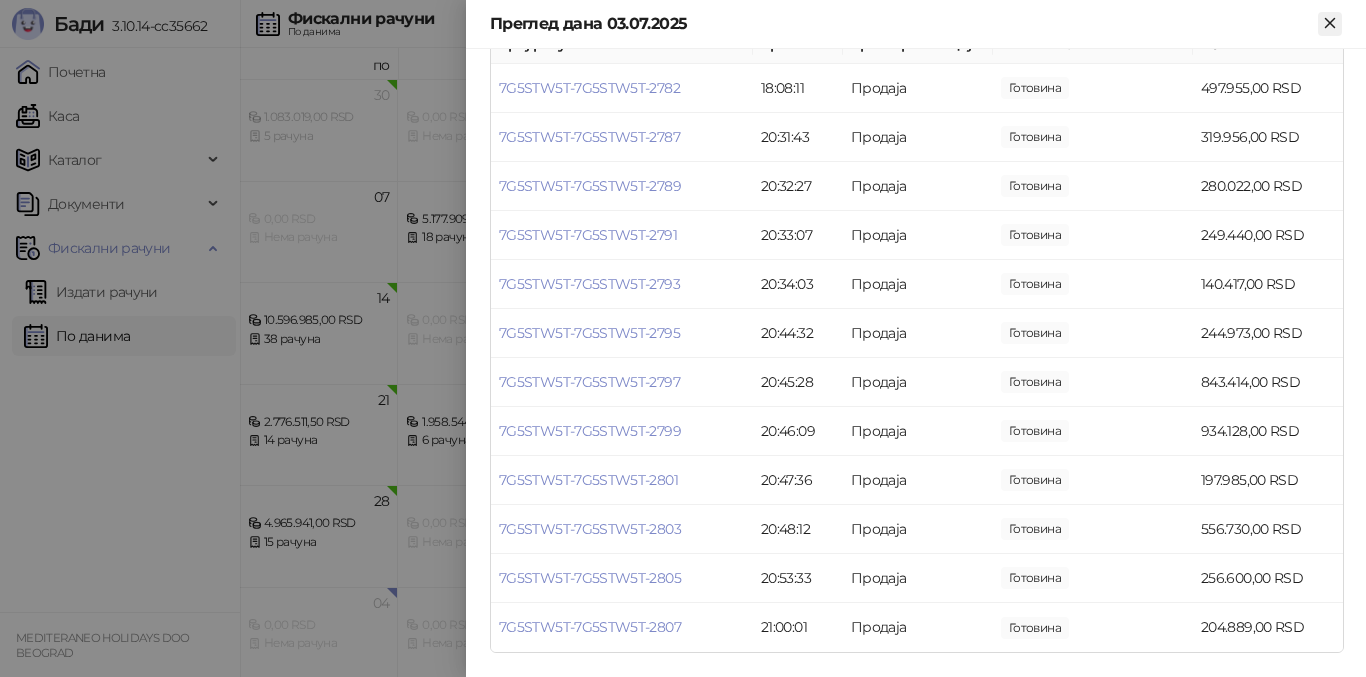 click 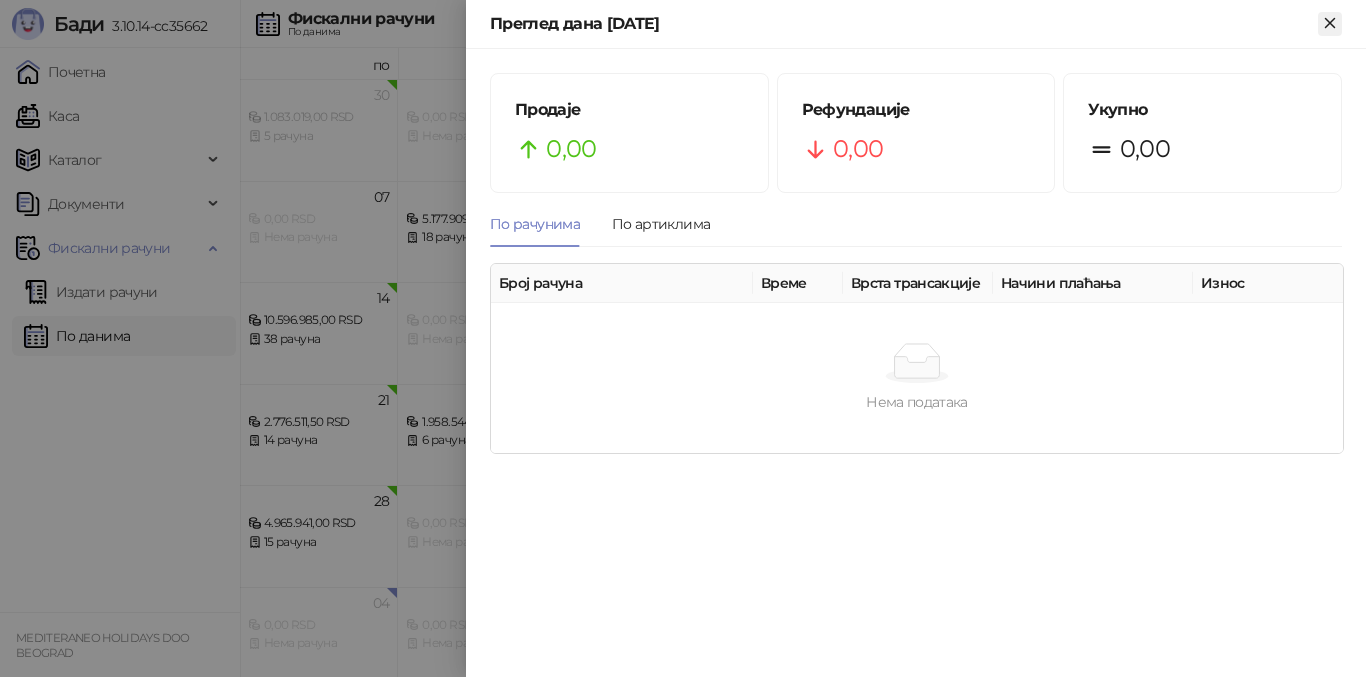 scroll, scrollTop: 0, scrollLeft: 0, axis: both 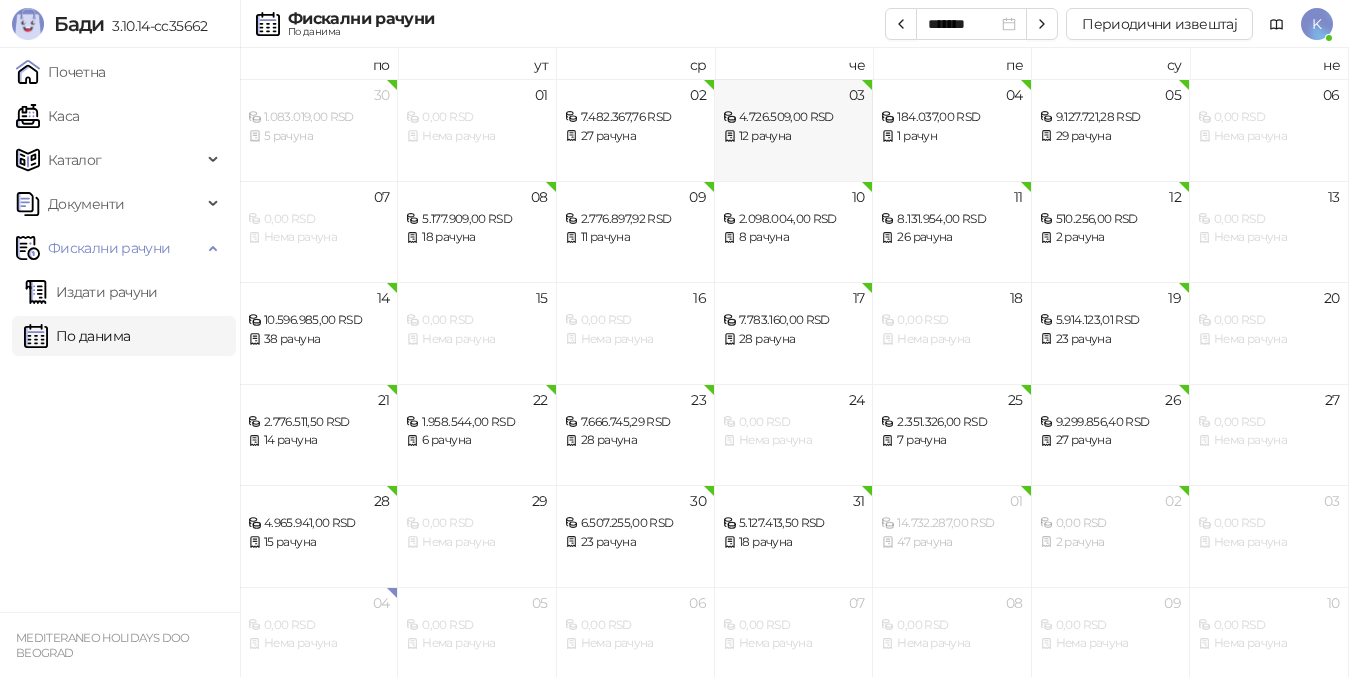 click on "4.726.509,00 RSD" at bounding box center [793, 117] 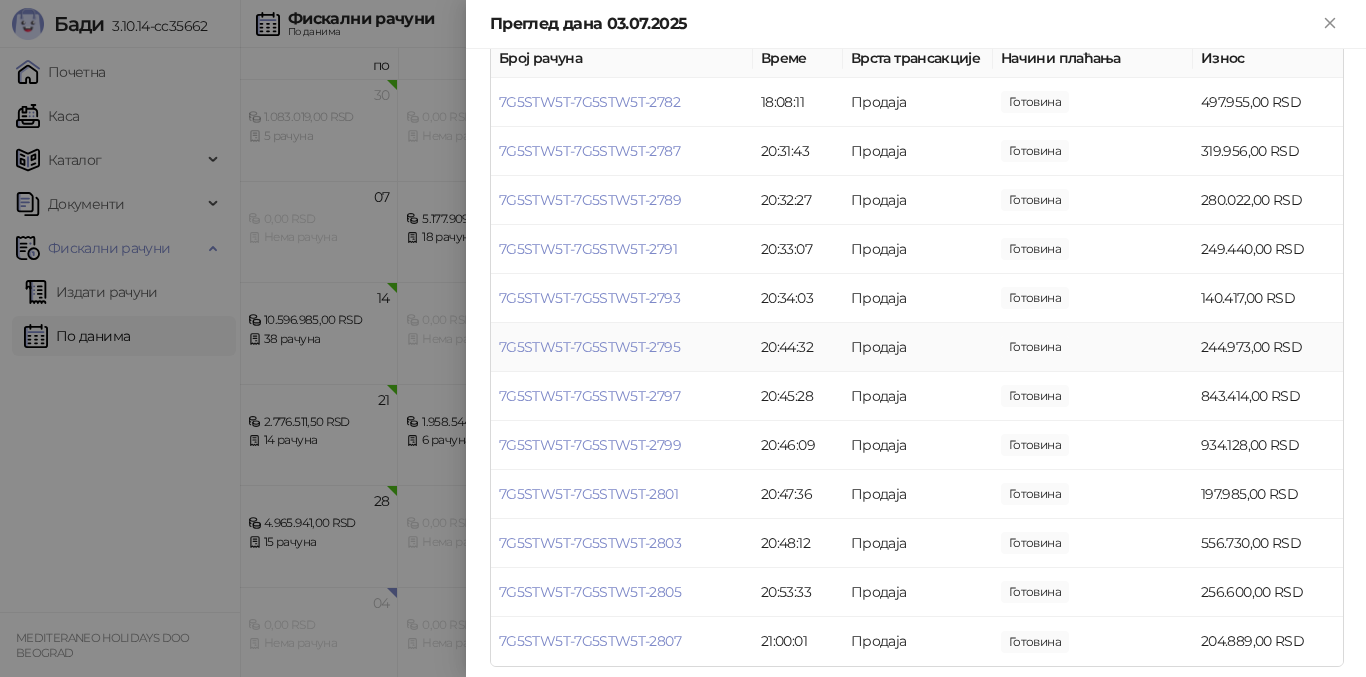 scroll, scrollTop: 239, scrollLeft: 0, axis: vertical 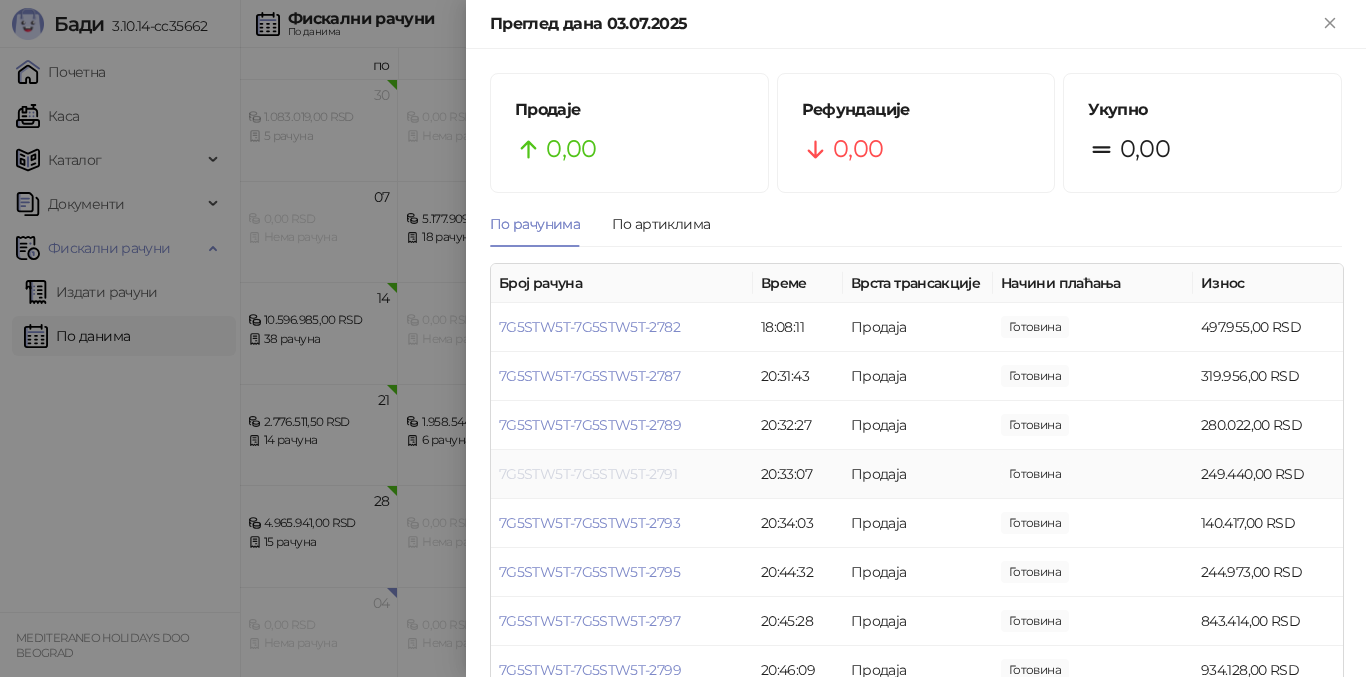 click on "7G5STW5T-7G5STW5T-2791" at bounding box center (588, 474) 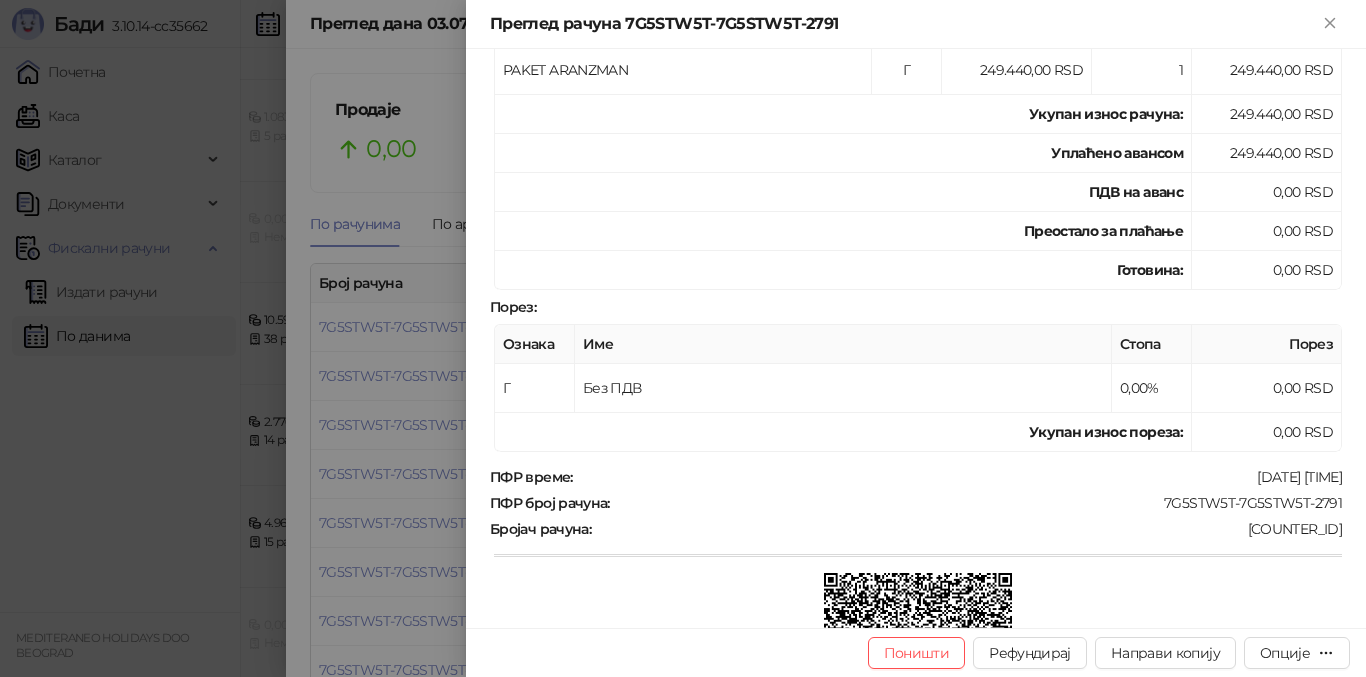 scroll, scrollTop: 625, scrollLeft: 0, axis: vertical 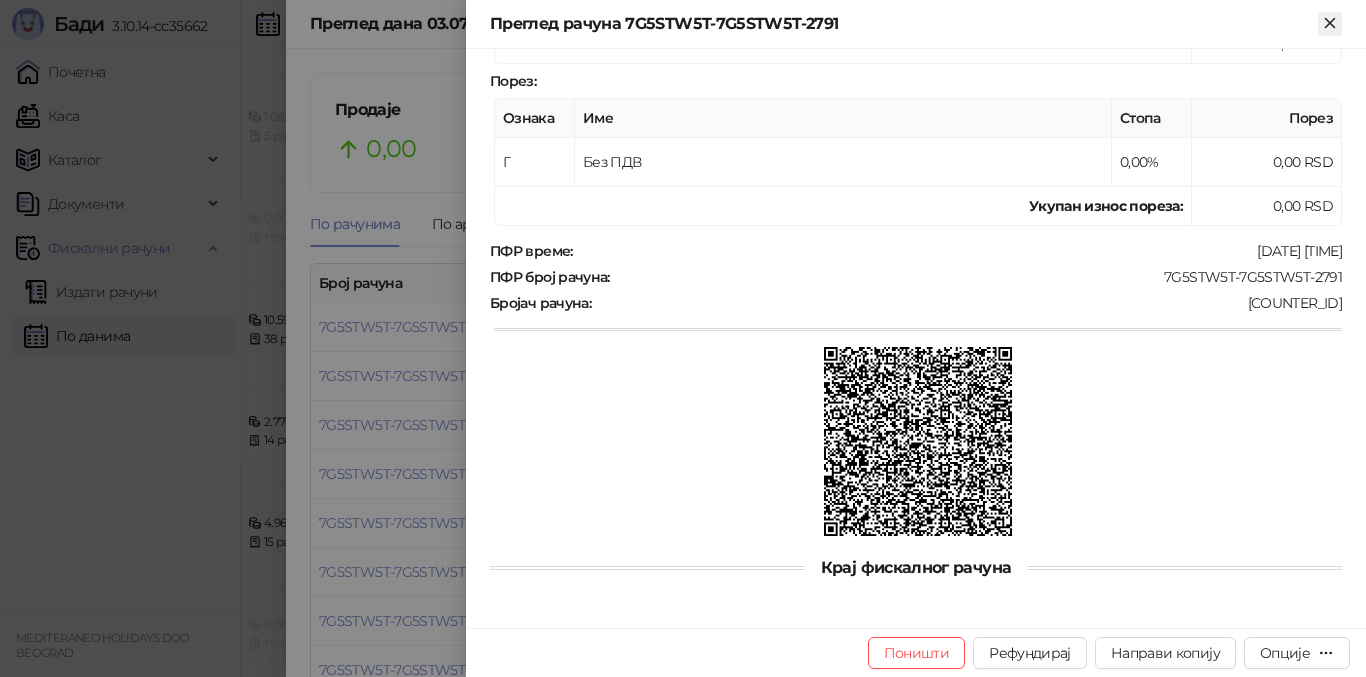 click 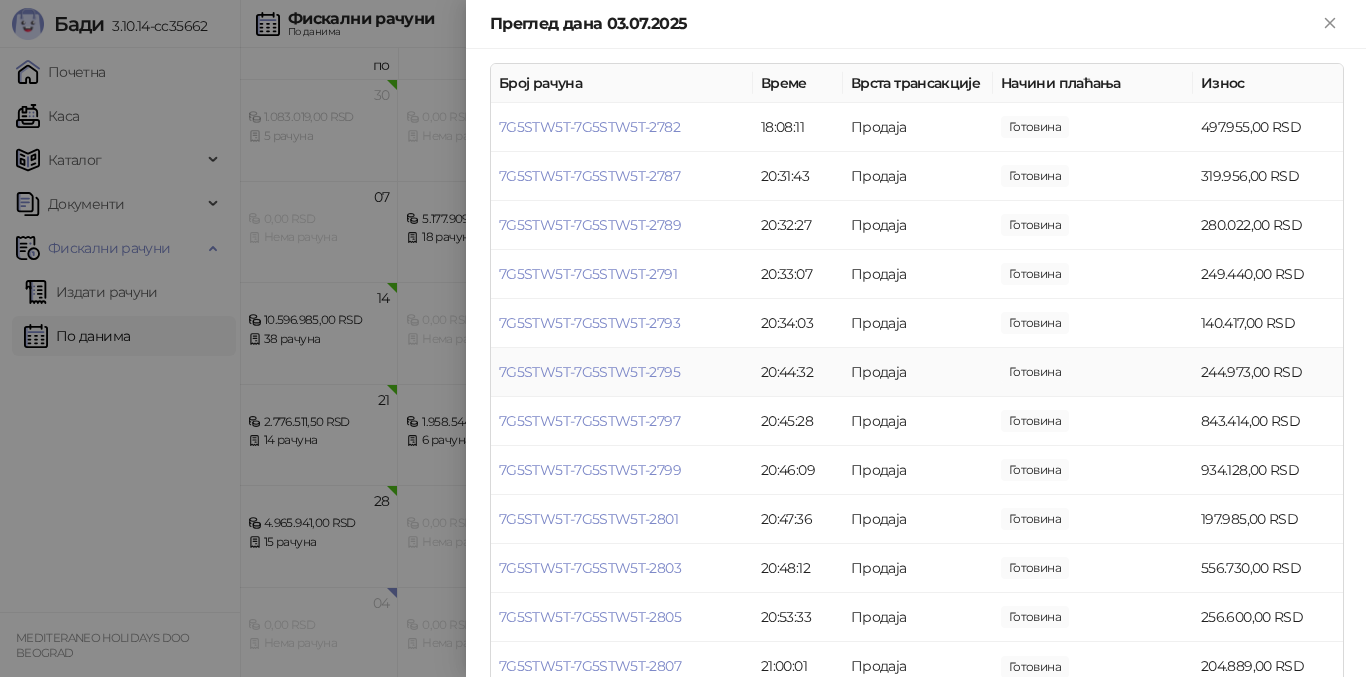 scroll, scrollTop: 239, scrollLeft: 0, axis: vertical 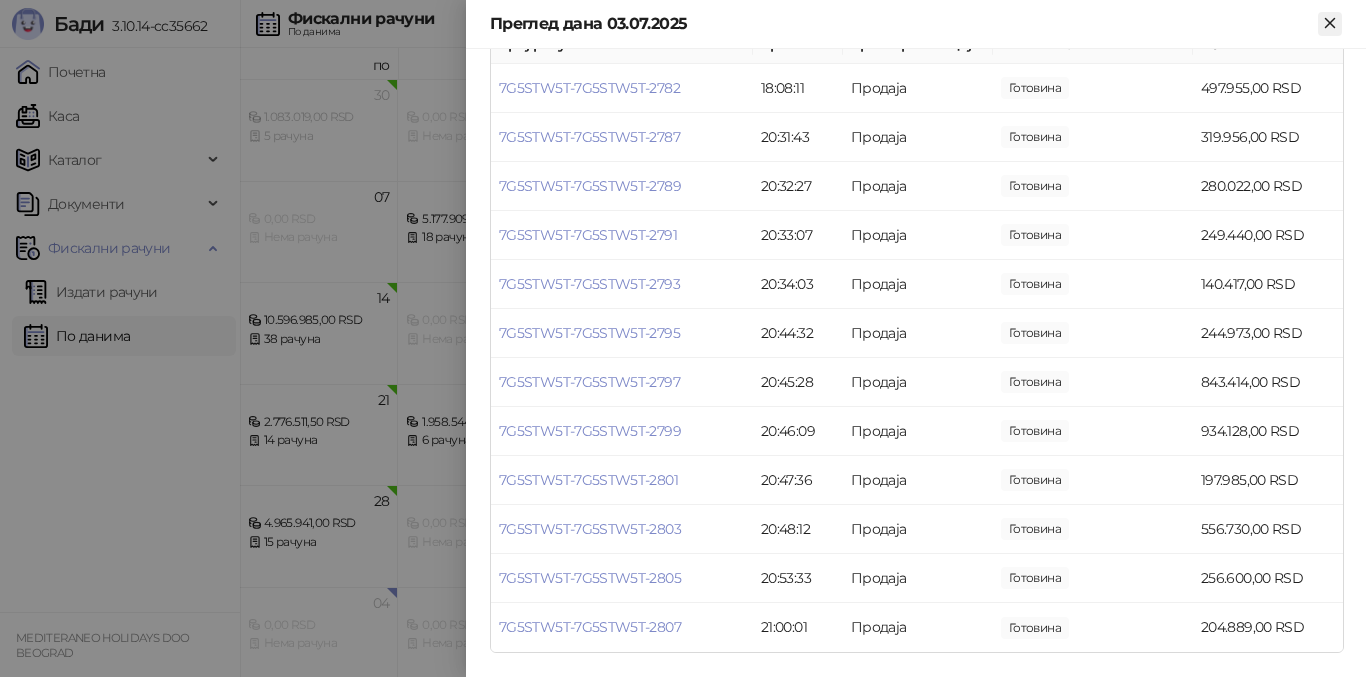 click 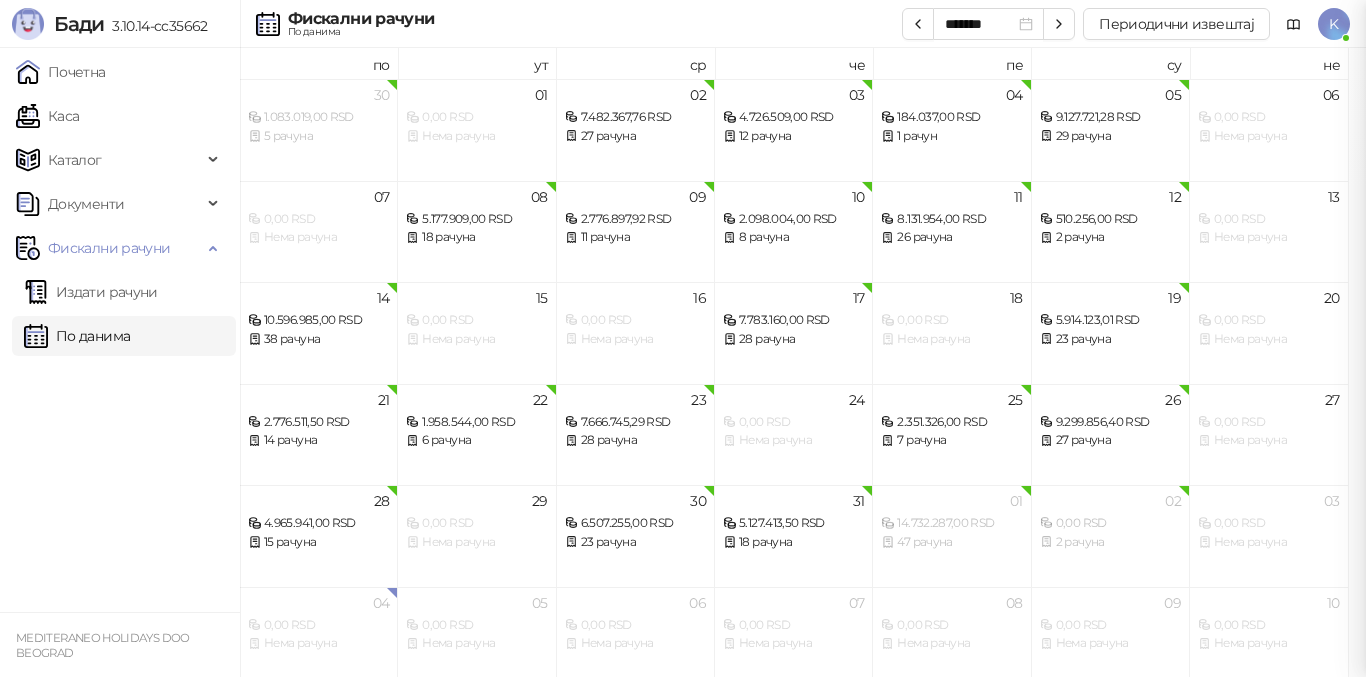 scroll, scrollTop: 0, scrollLeft: 0, axis: both 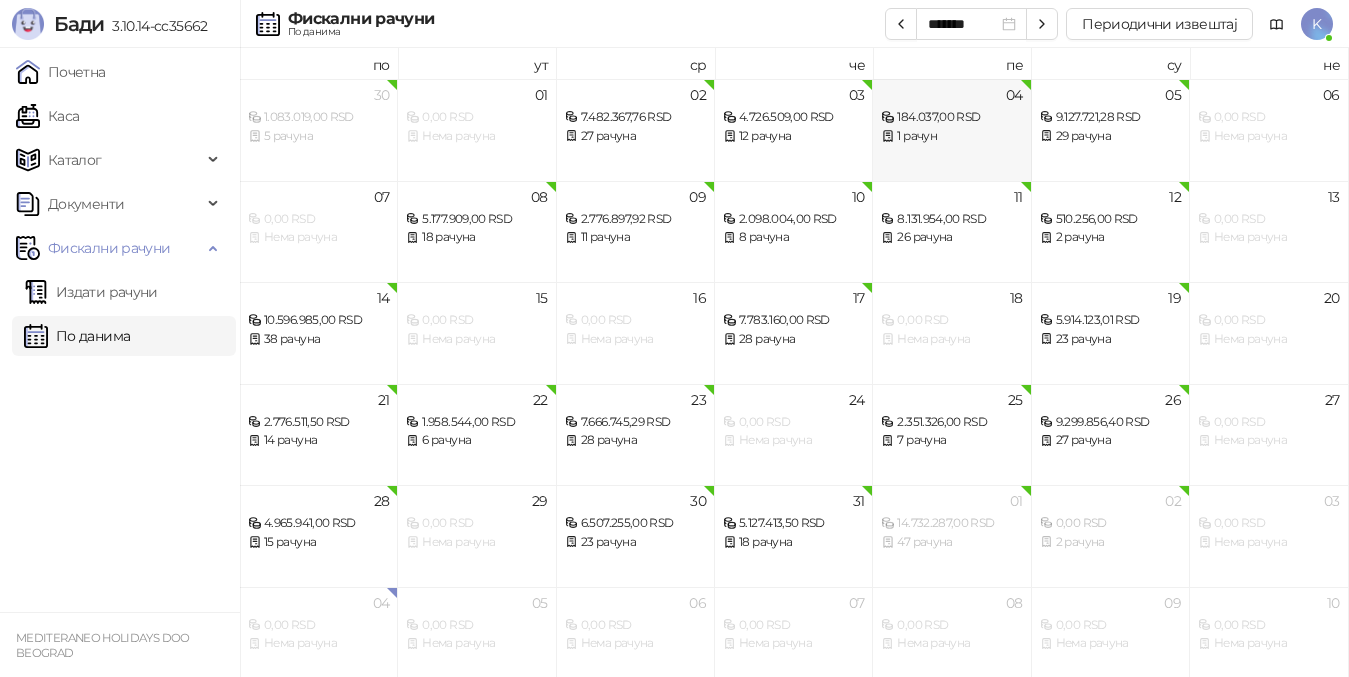 click on "184.037,00 RSD" at bounding box center [951, 117] 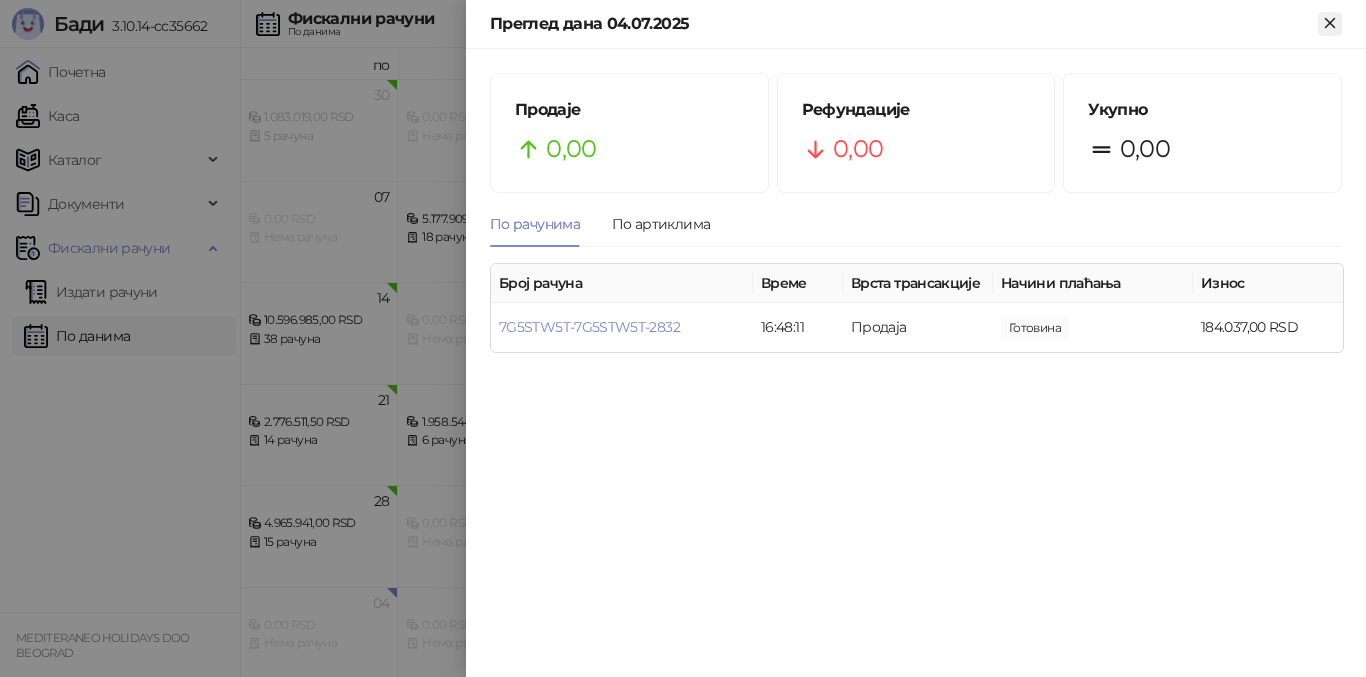 click 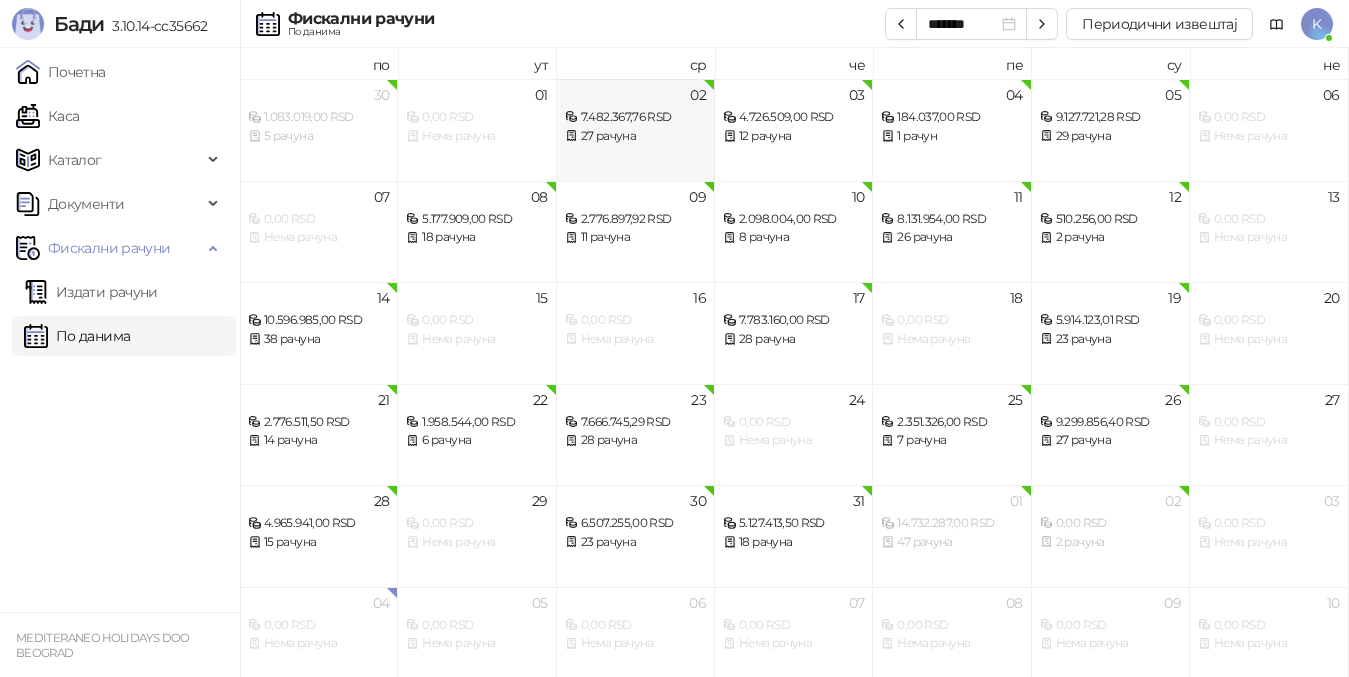 click on "7.482.367,76 RSD" at bounding box center (635, 117) 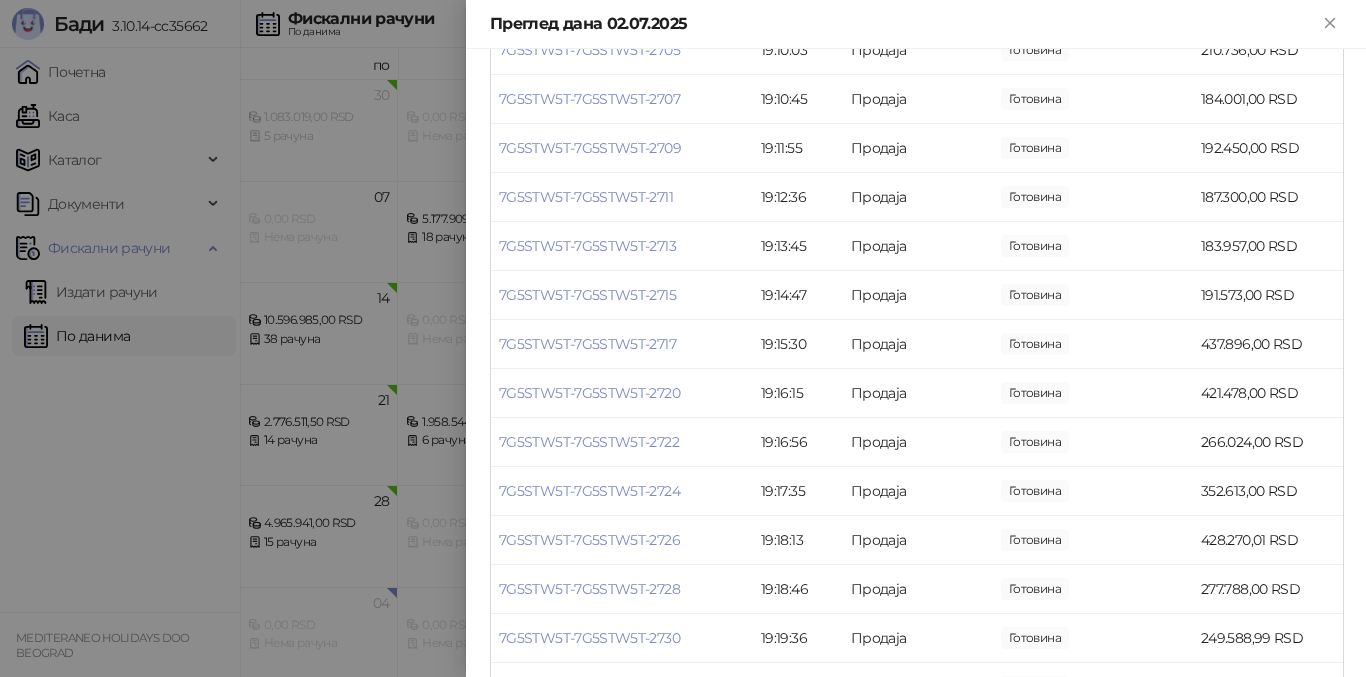 scroll, scrollTop: 374, scrollLeft: 0, axis: vertical 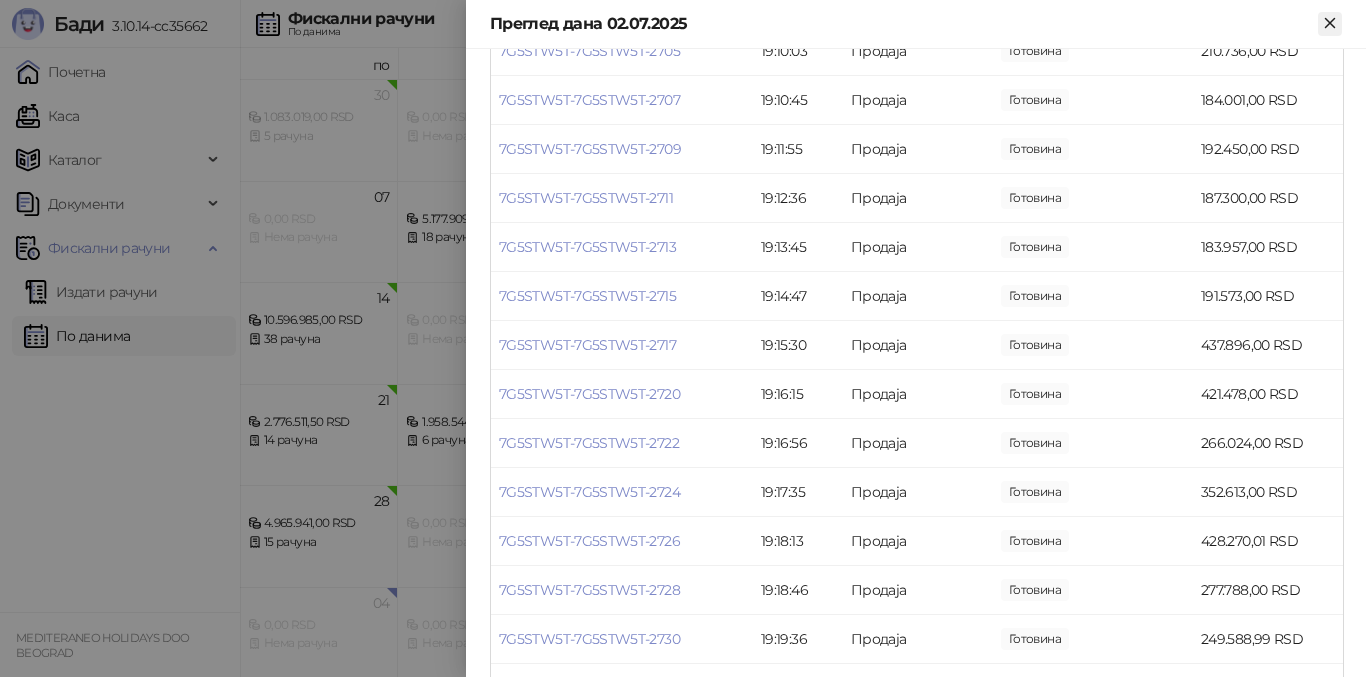 click 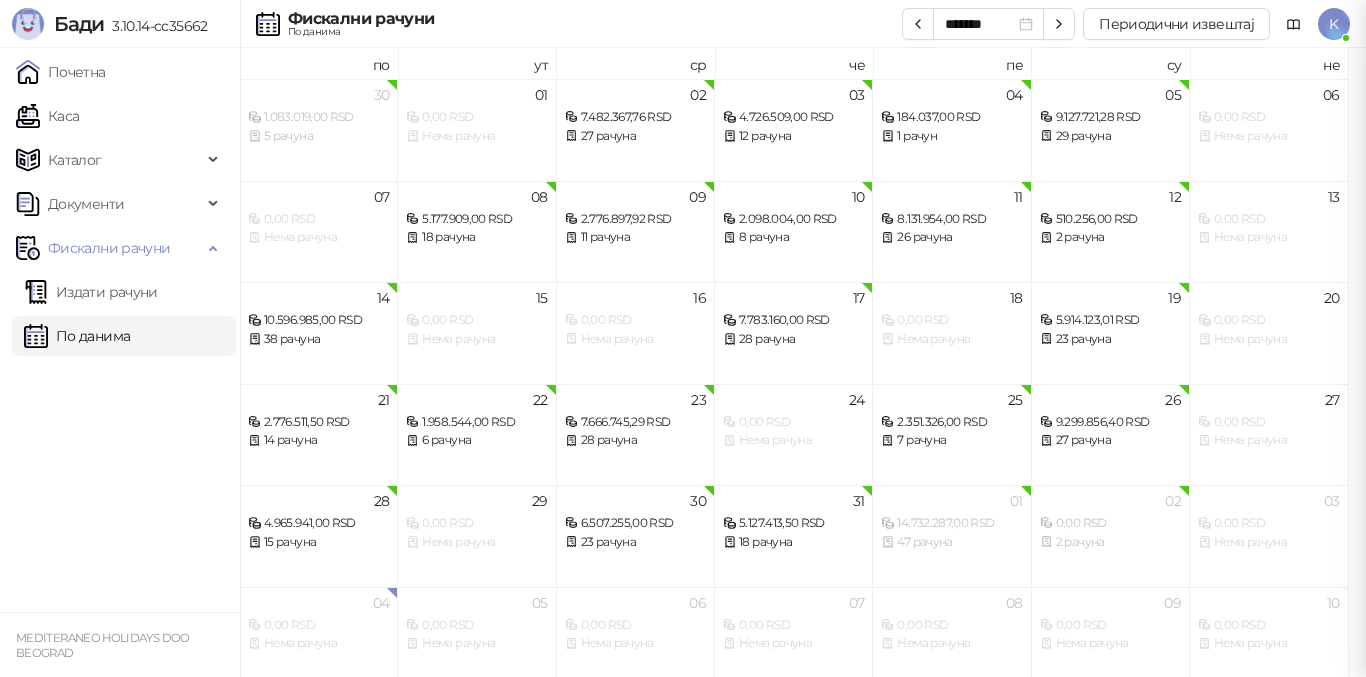 scroll, scrollTop: 0, scrollLeft: 0, axis: both 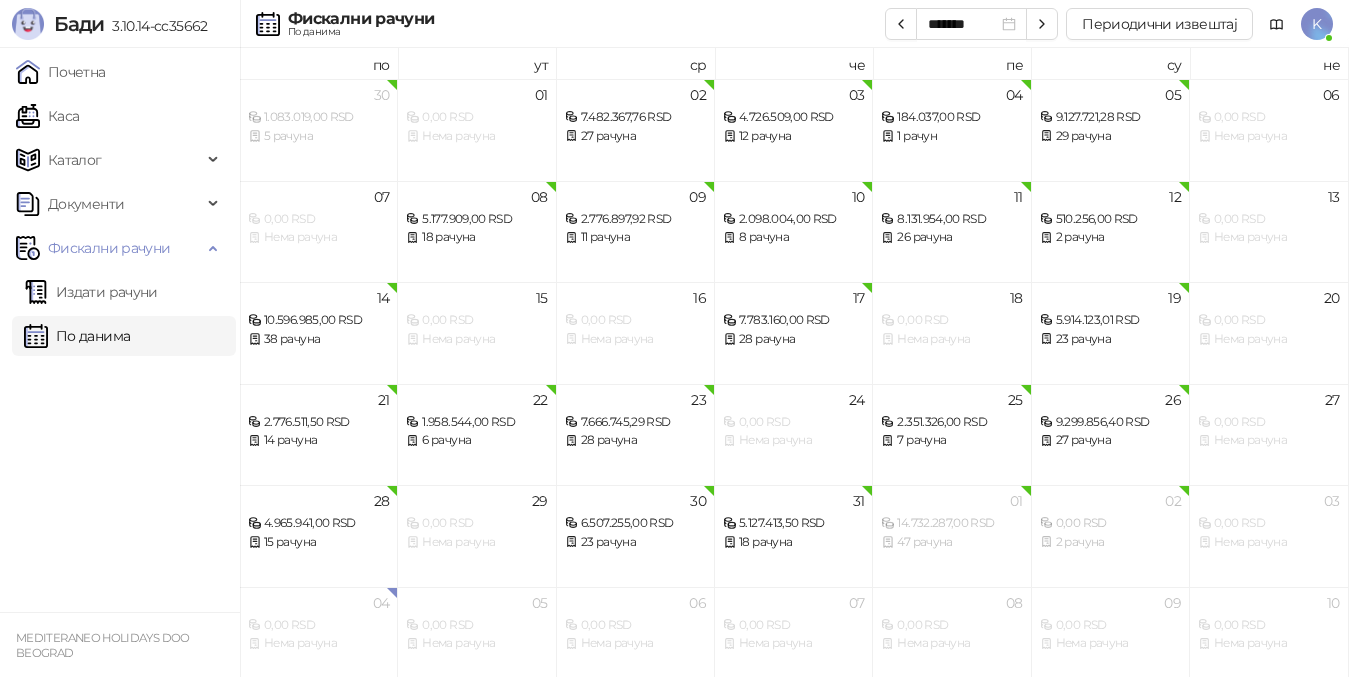 click on "Почетна" at bounding box center [61, 72] 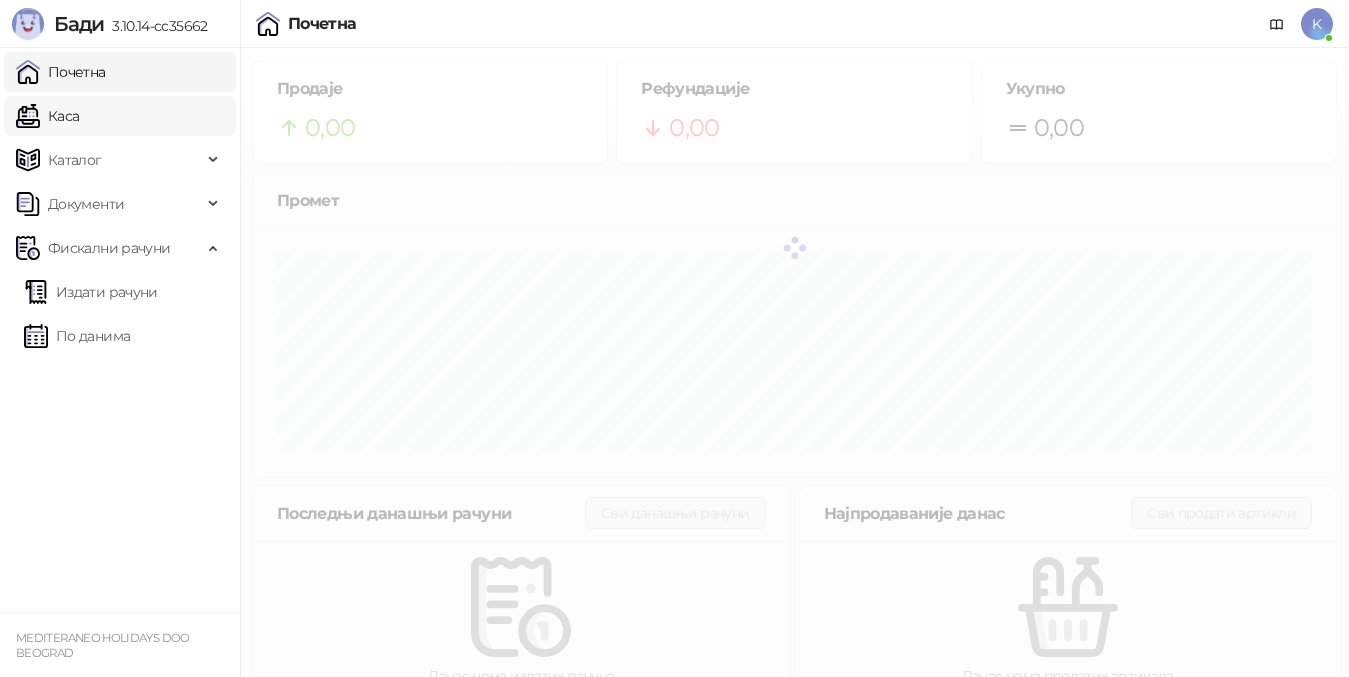 click on "Каса" at bounding box center [47, 116] 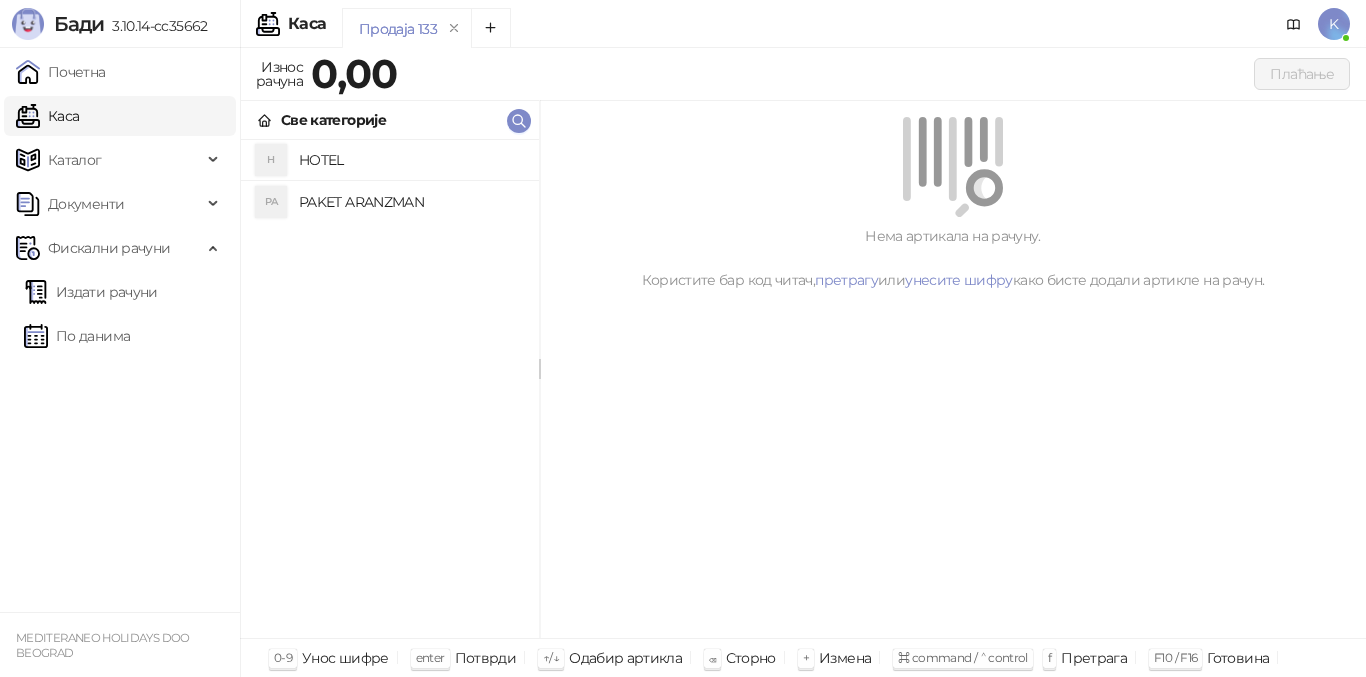click on "PAKET ARANZMAN" at bounding box center (411, 202) 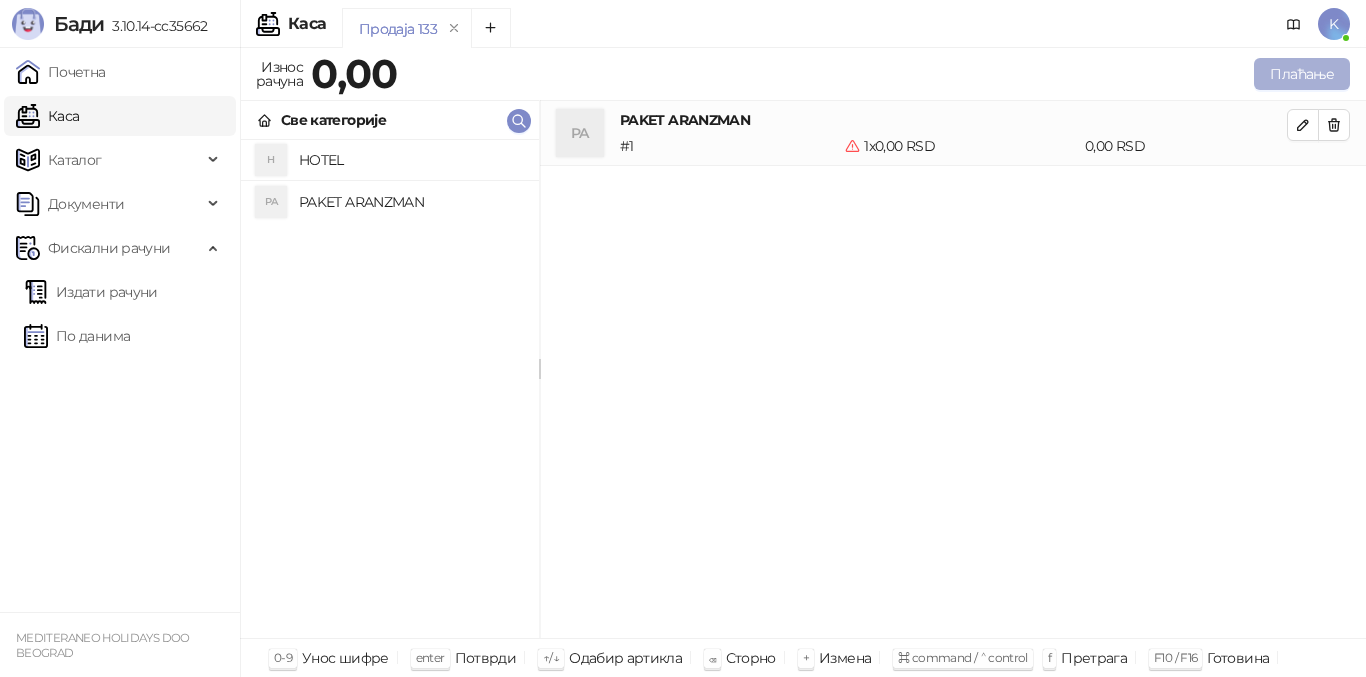 click on "Плаћање" at bounding box center (1302, 74) 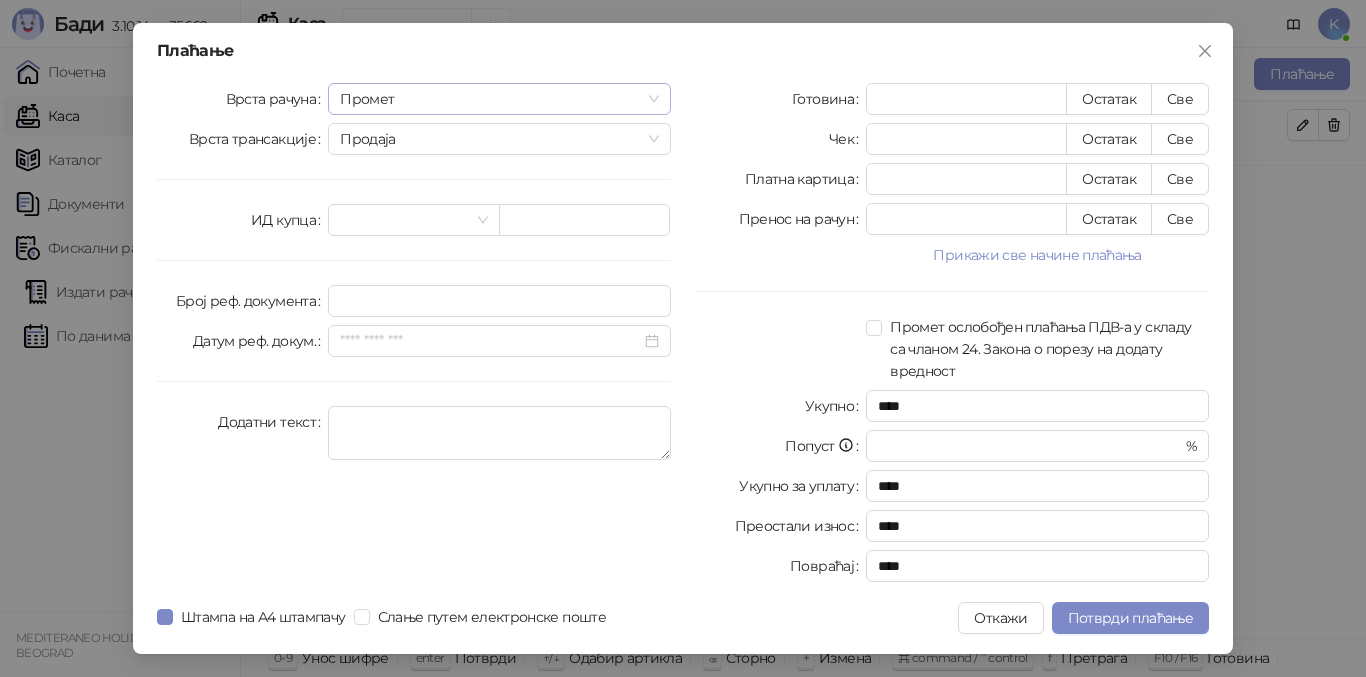 click on "Промет" at bounding box center [499, 99] 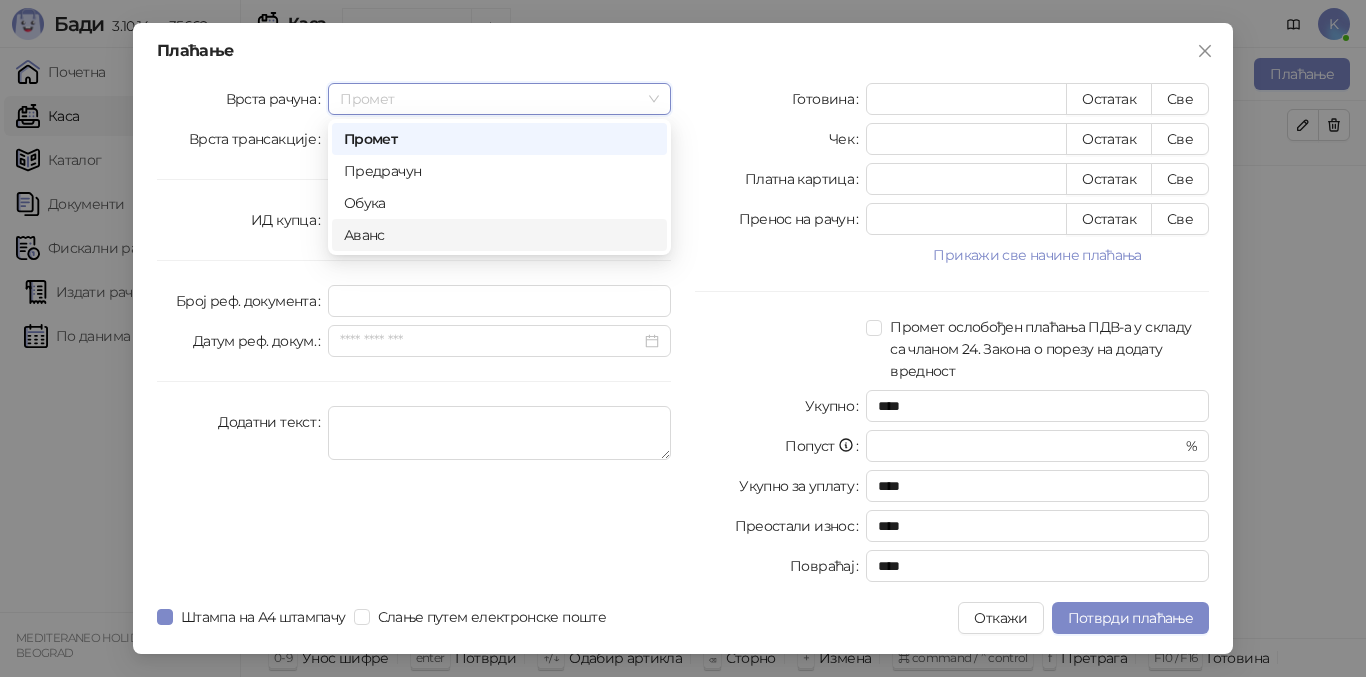 click on "Аванс" at bounding box center (499, 235) 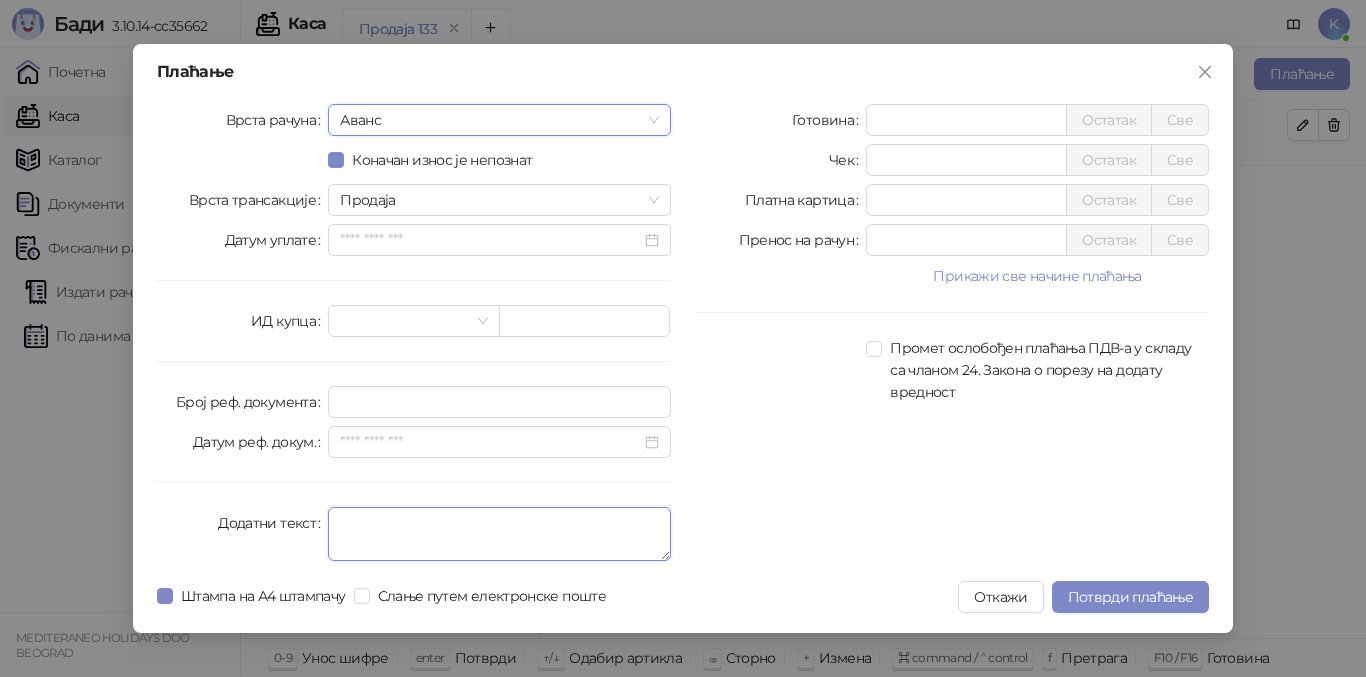 click on "Додатни текст" at bounding box center [499, 534] 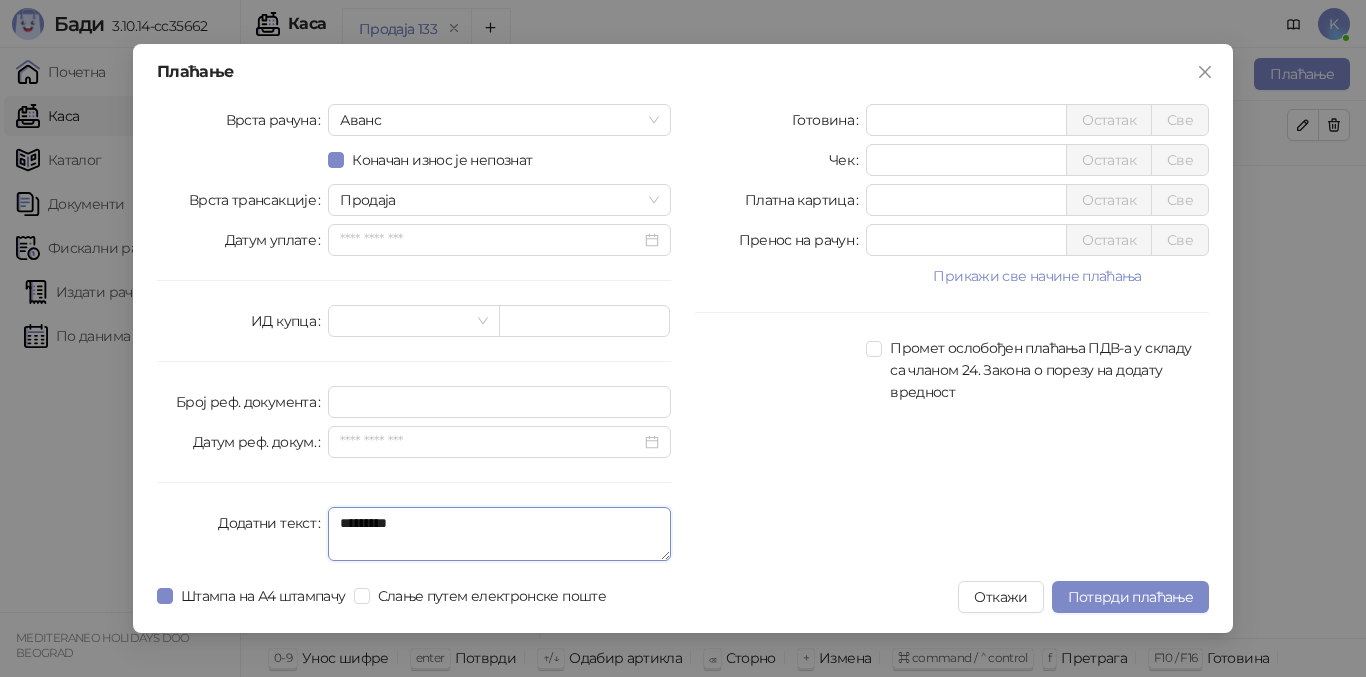 type on "*********" 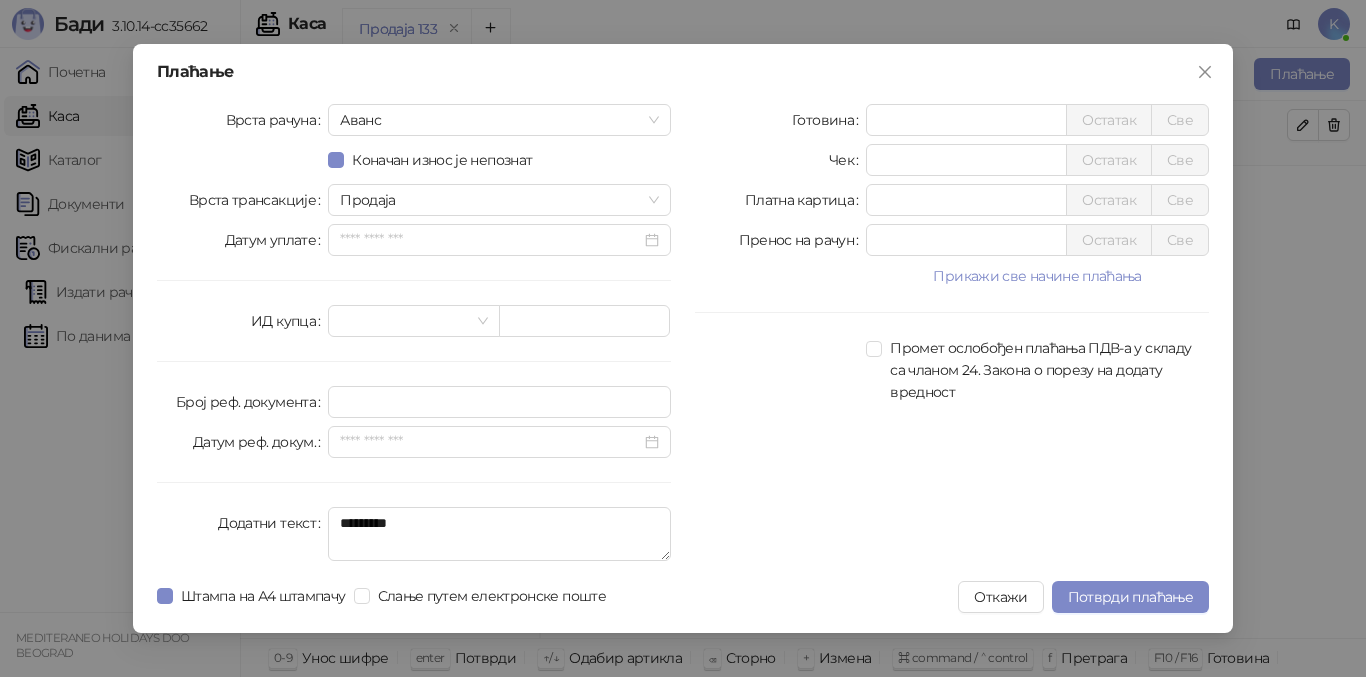 drag, startPoint x: 775, startPoint y: 407, endPoint x: 790, endPoint y: 407, distance: 15 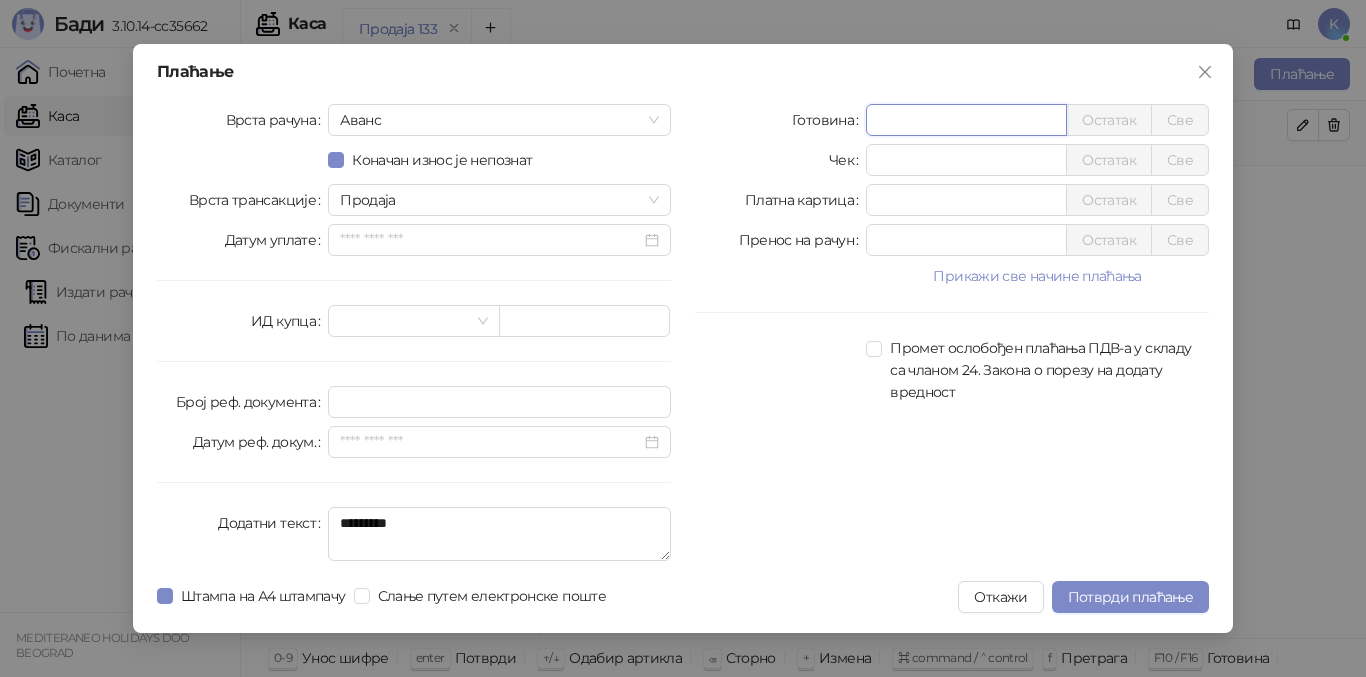 click on "*" at bounding box center [966, 120] 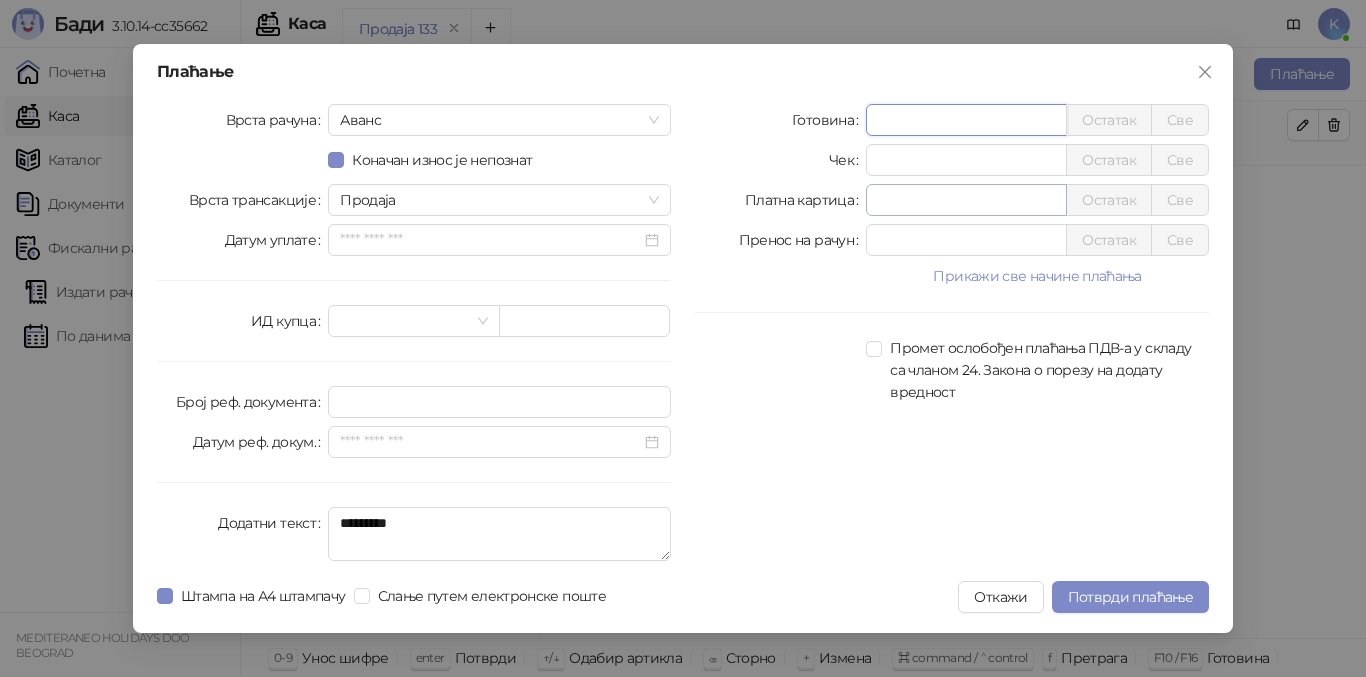 type on "*****" 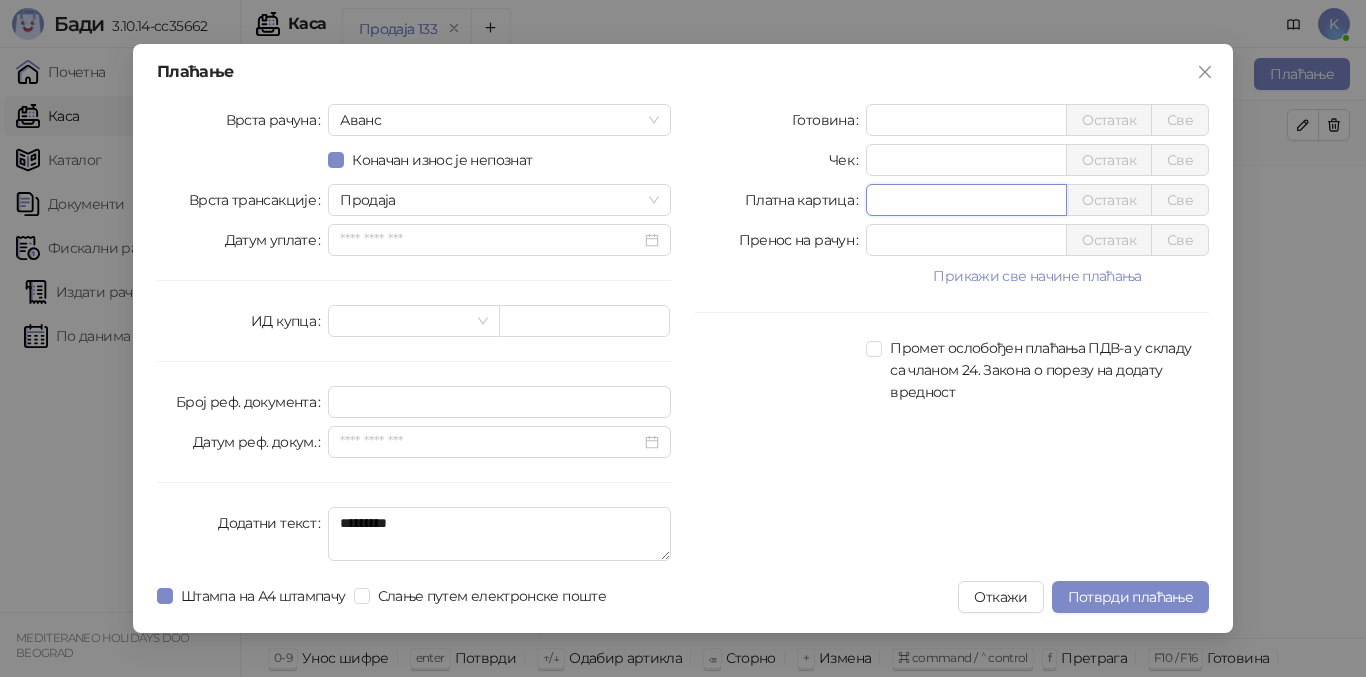 click on "*" at bounding box center [966, 200] 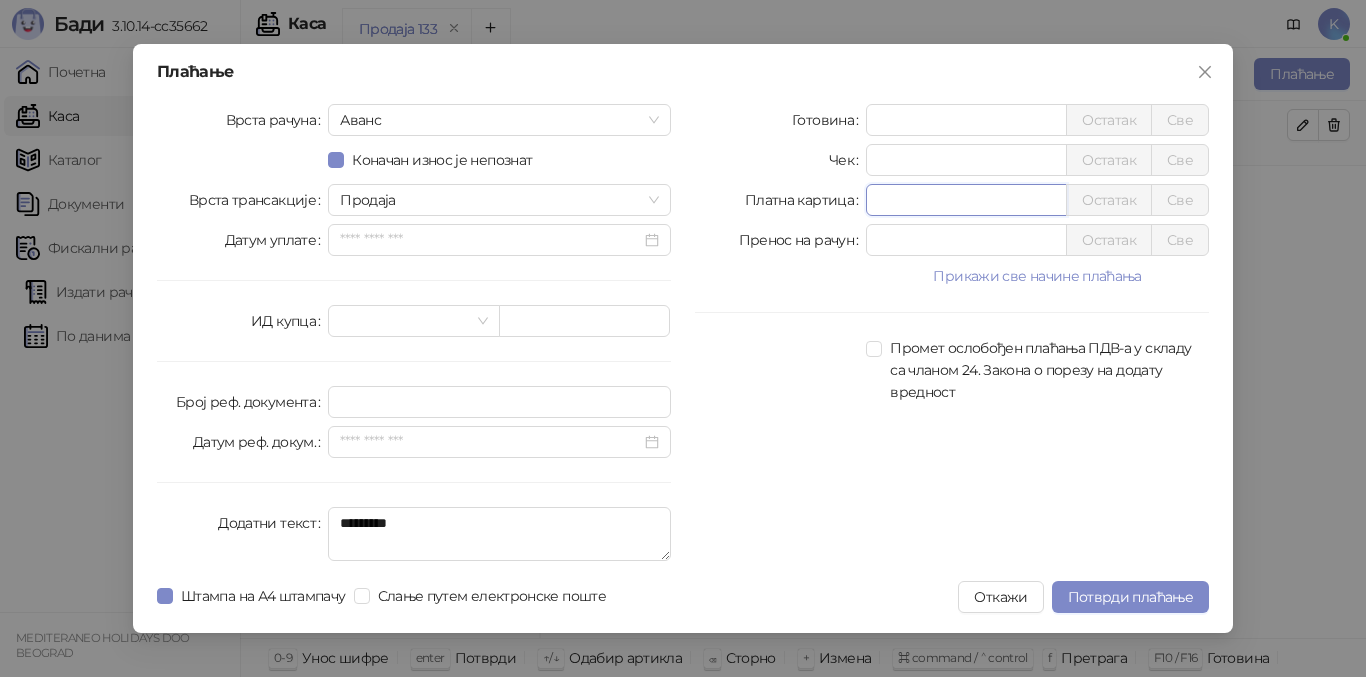 type on "*****" 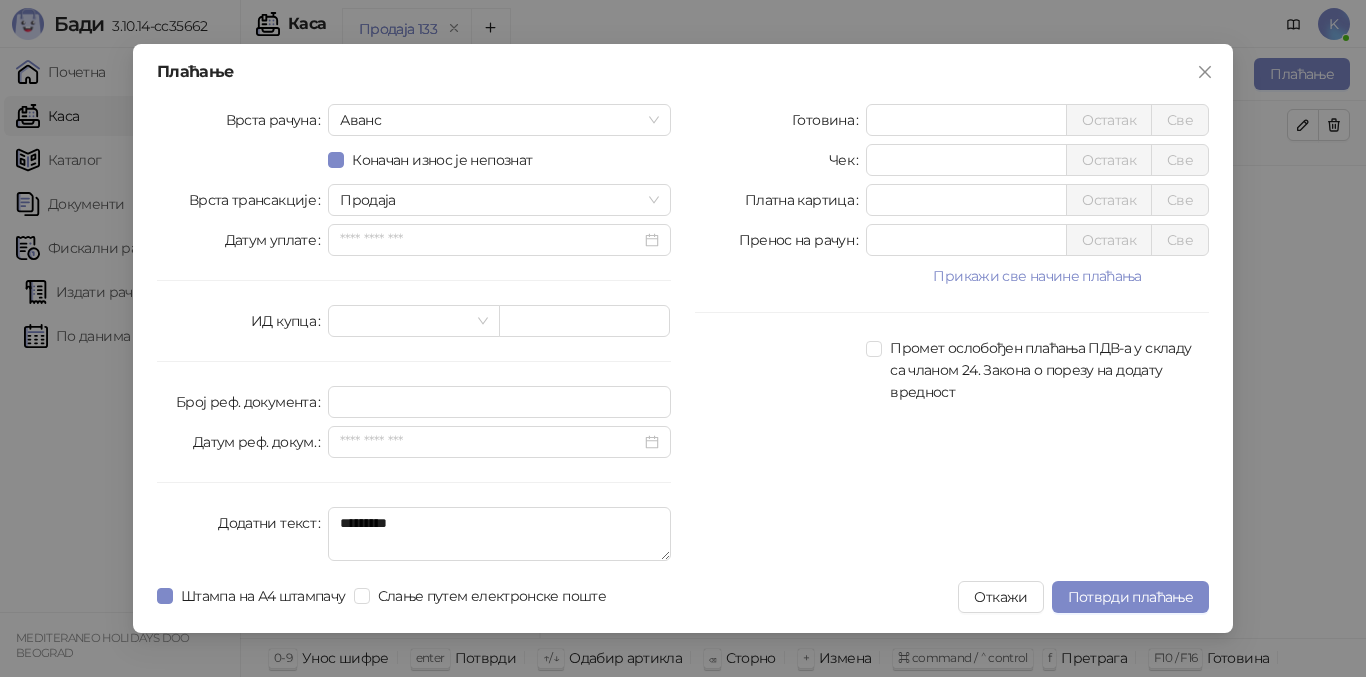click on "Готовина ***** Остатак Све Чек * Остатак Све Платна картица ***** Остатак Све Пренос на рачун * Остатак Све Прикажи све начине плаћања Ваучер * Остатак Све Инстант плаћање * Остатак Све Друго безготовинско * Остатак Све   Промет ослобођен плаћања ПДВ-а у складу са чланом 24. Закона о порезу на додату вредност" at bounding box center (952, 336) 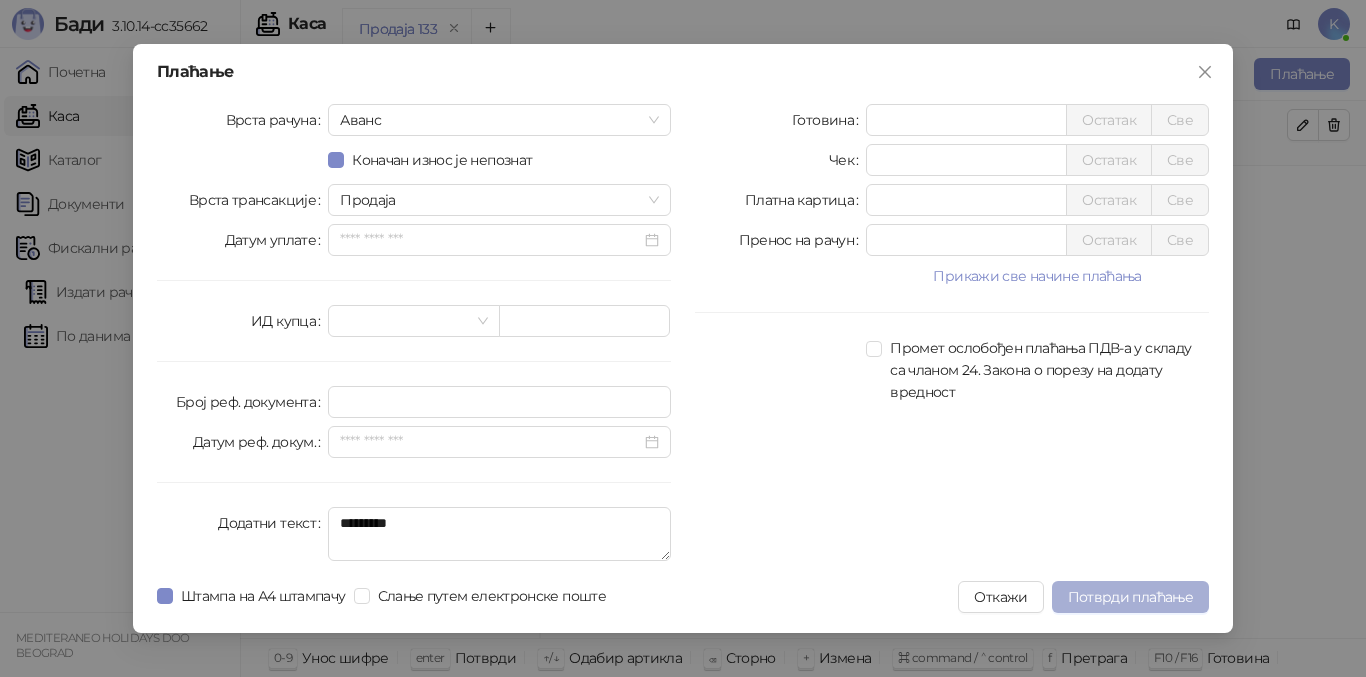 click on "Потврди плаћање" at bounding box center (1130, 597) 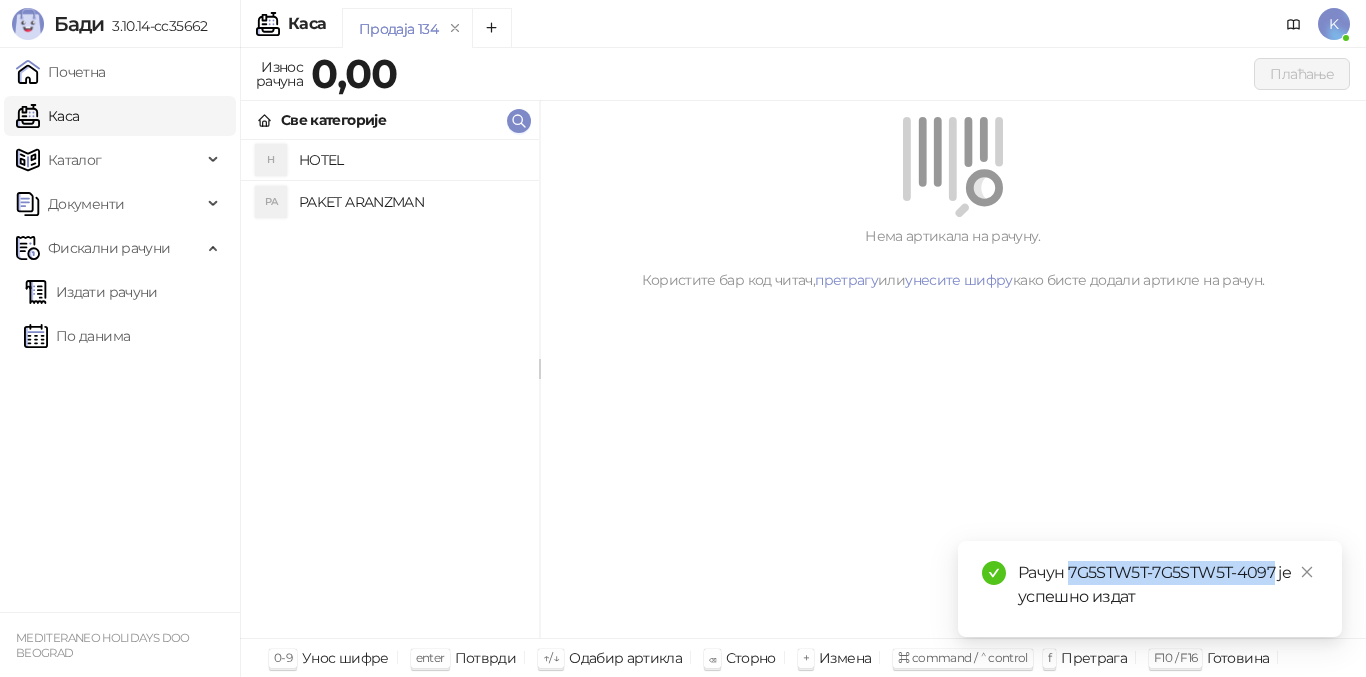 drag, startPoint x: 1069, startPoint y: 576, endPoint x: 1277, endPoint y: 572, distance: 208.03845 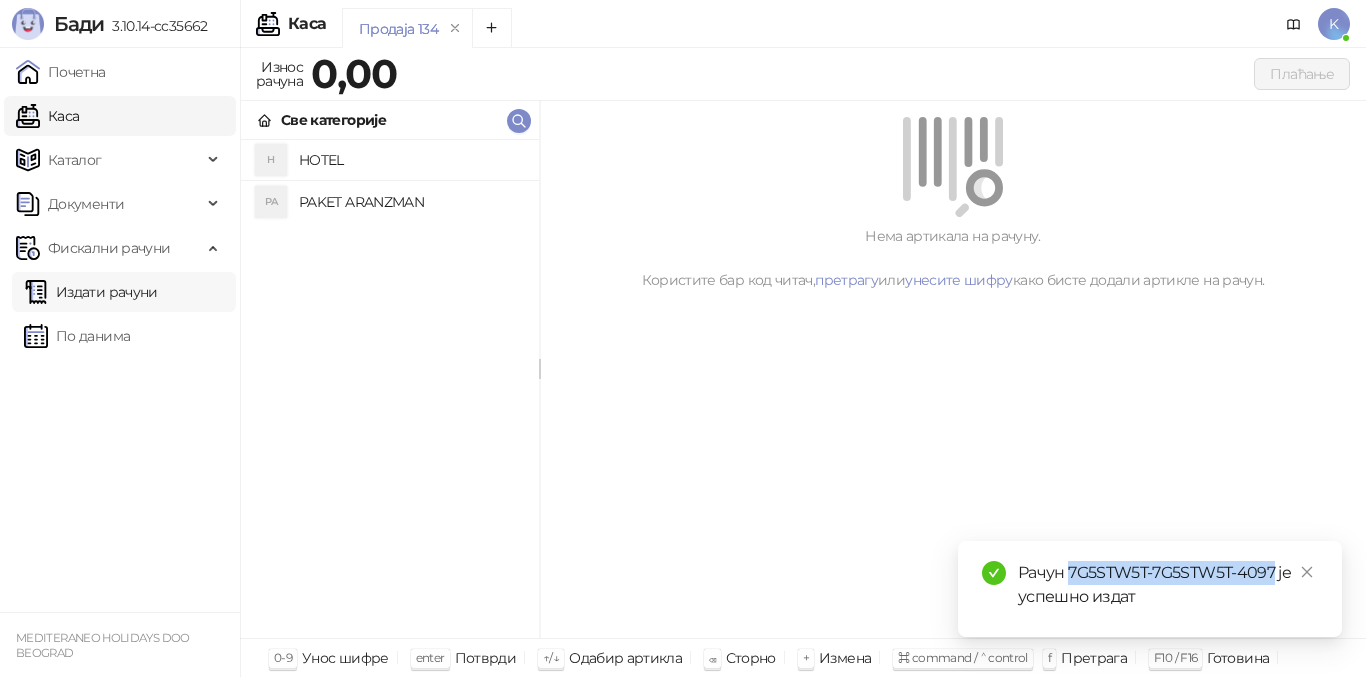 click on "Издати рачуни" at bounding box center [91, 292] 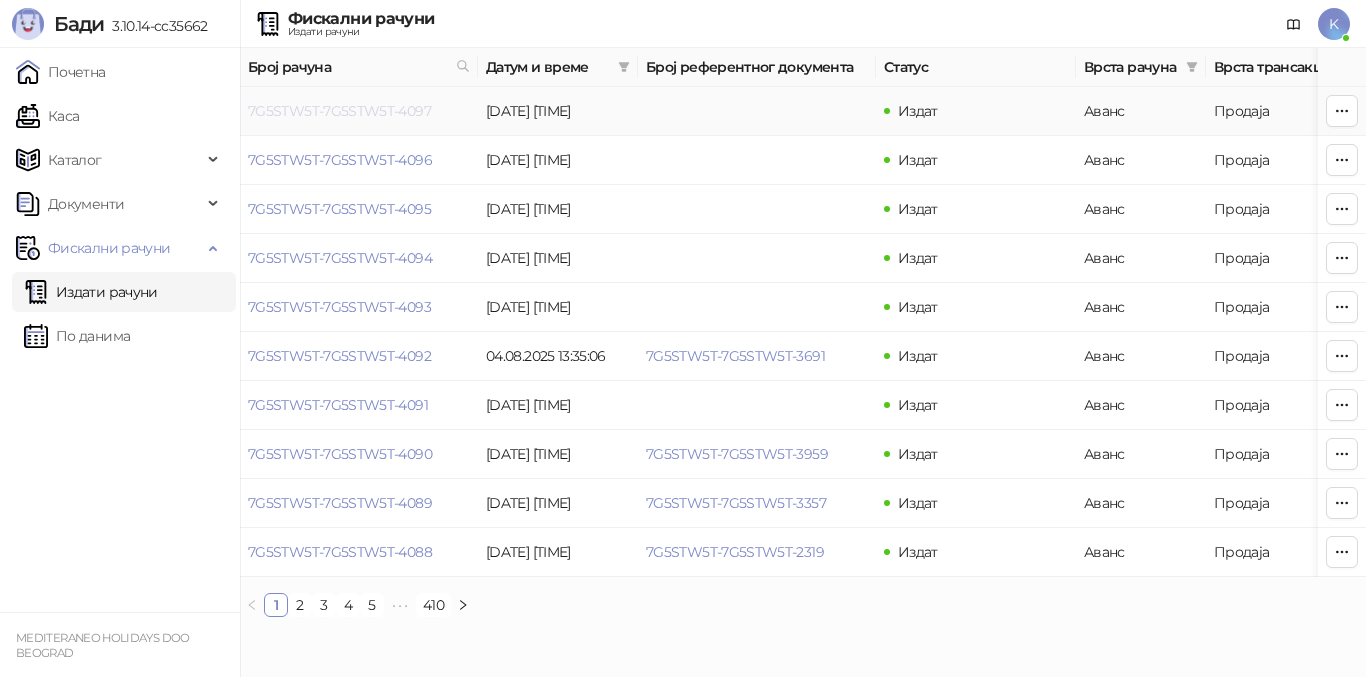 click on "7G5STW5T-7G5STW5T-4097" at bounding box center (339, 111) 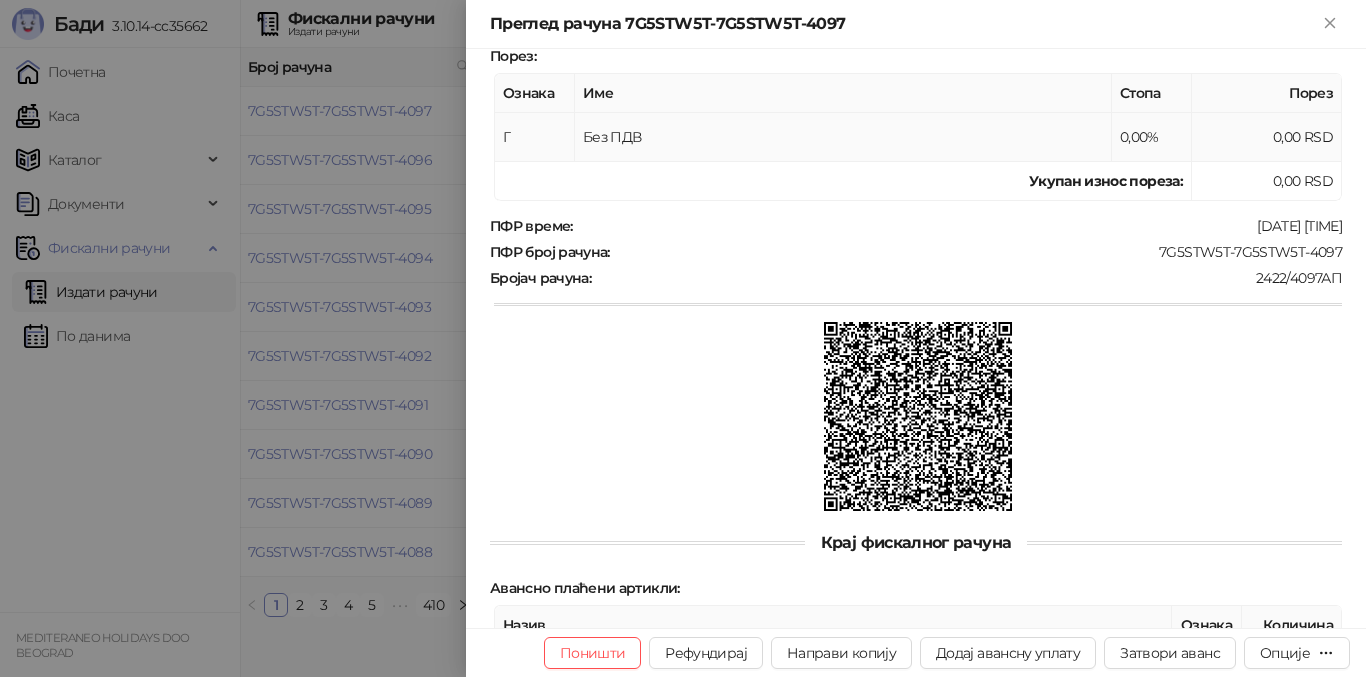 scroll, scrollTop: 600, scrollLeft: 0, axis: vertical 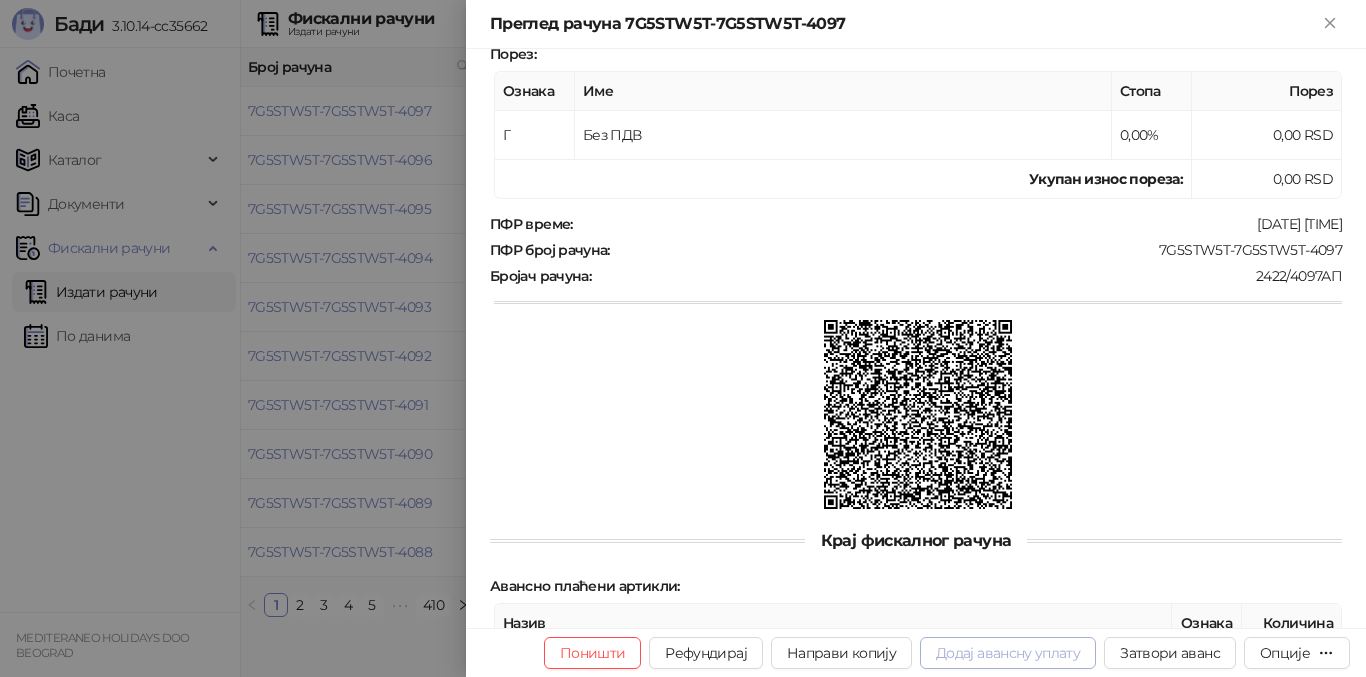 click on "Додај авансну уплату" at bounding box center (1008, 653) 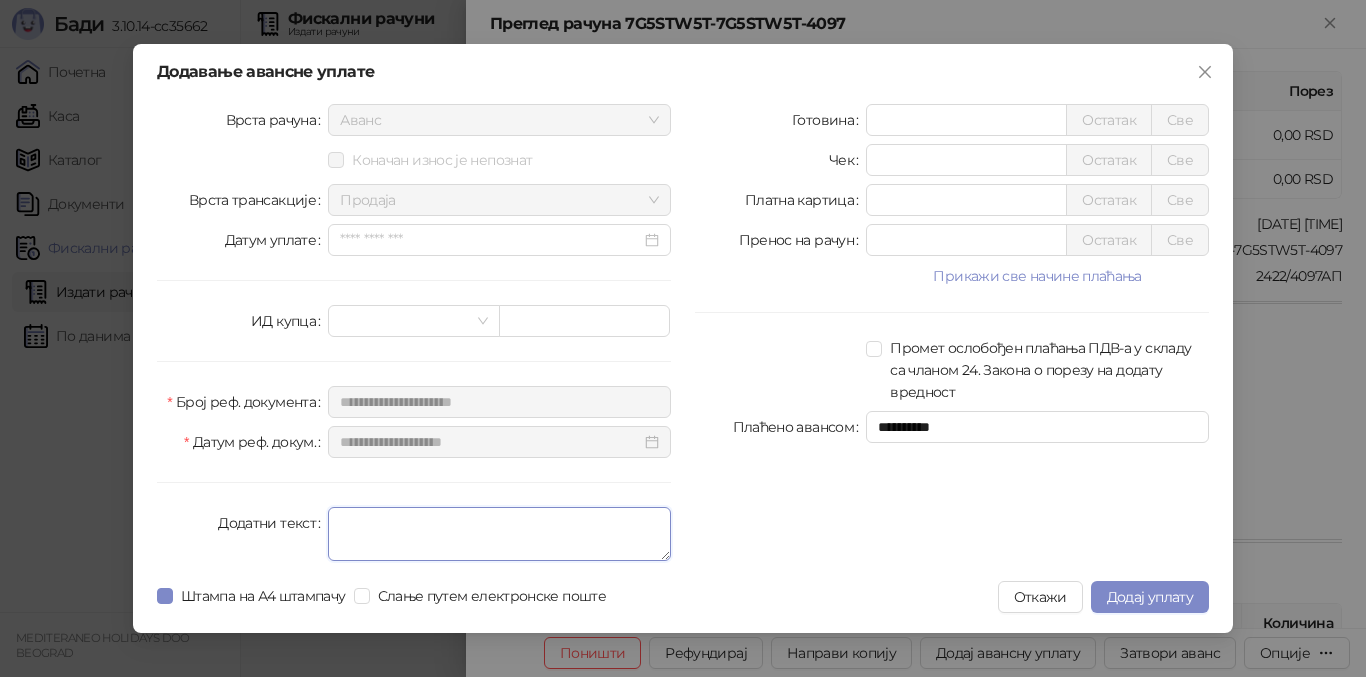 click on "Додатни текст" at bounding box center (499, 534) 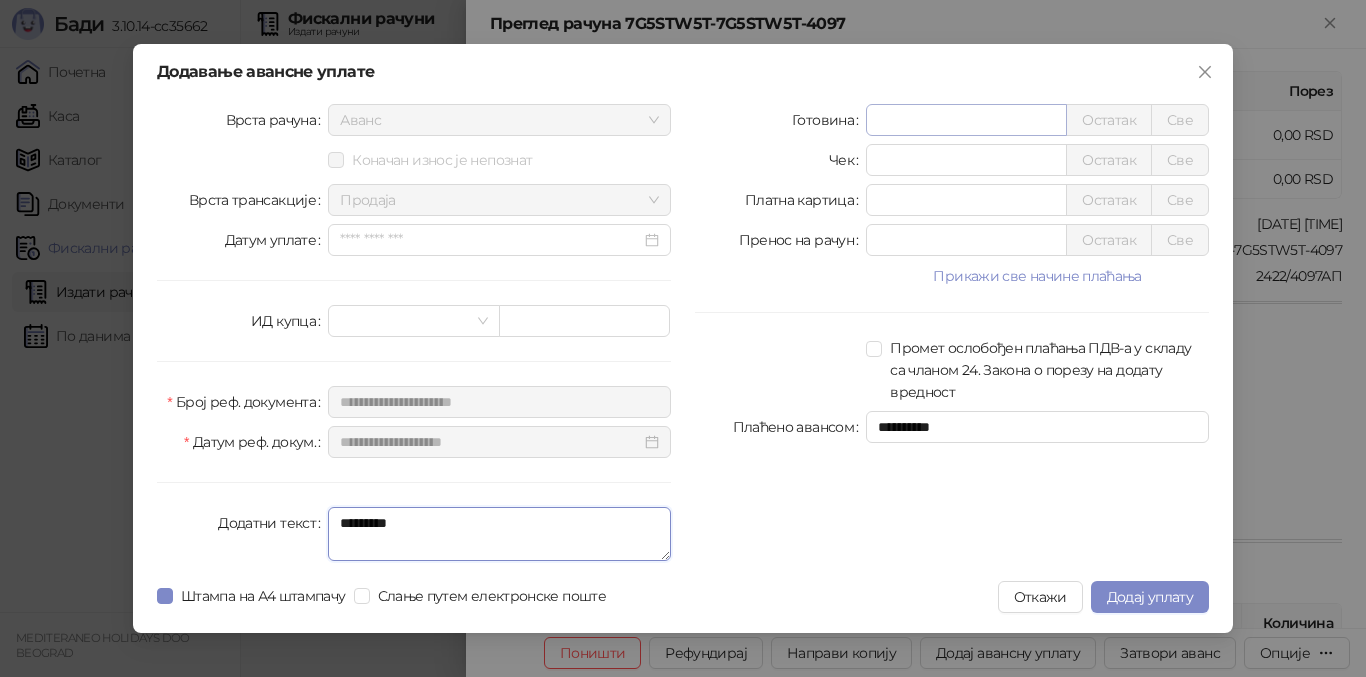 type on "*********" 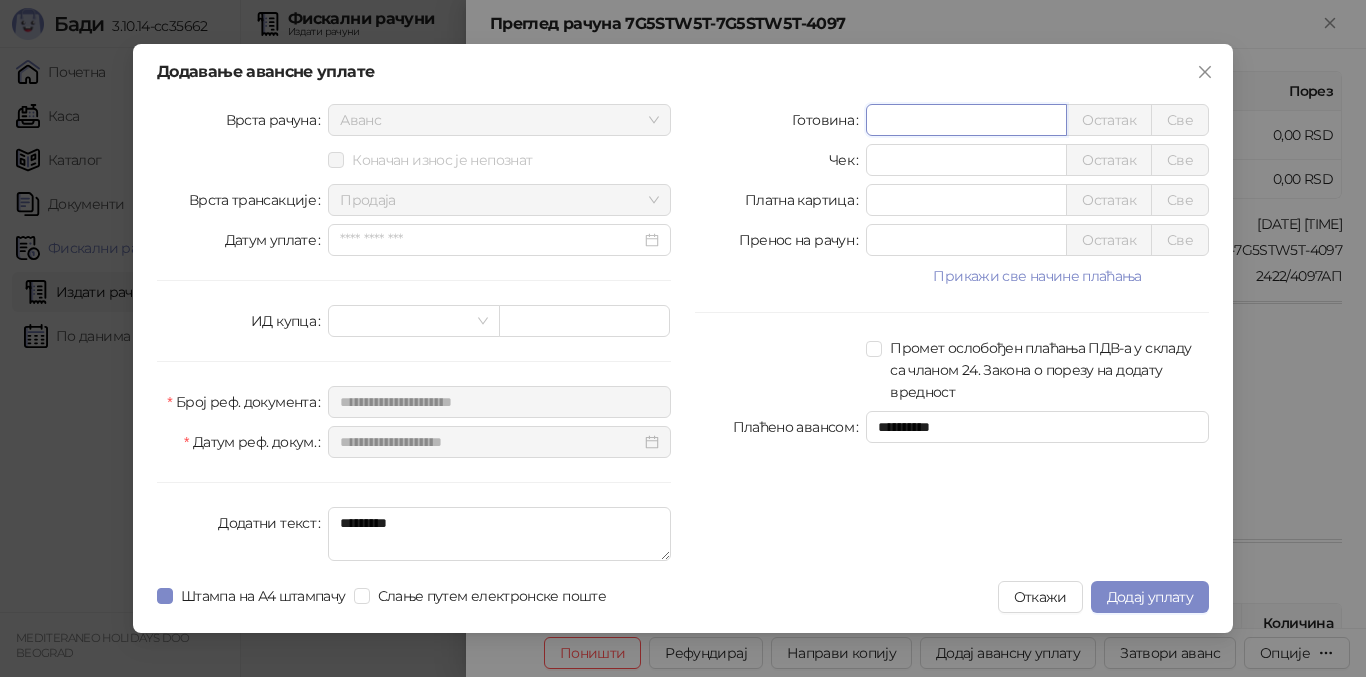 click on "*" at bounding box center [966, 120] 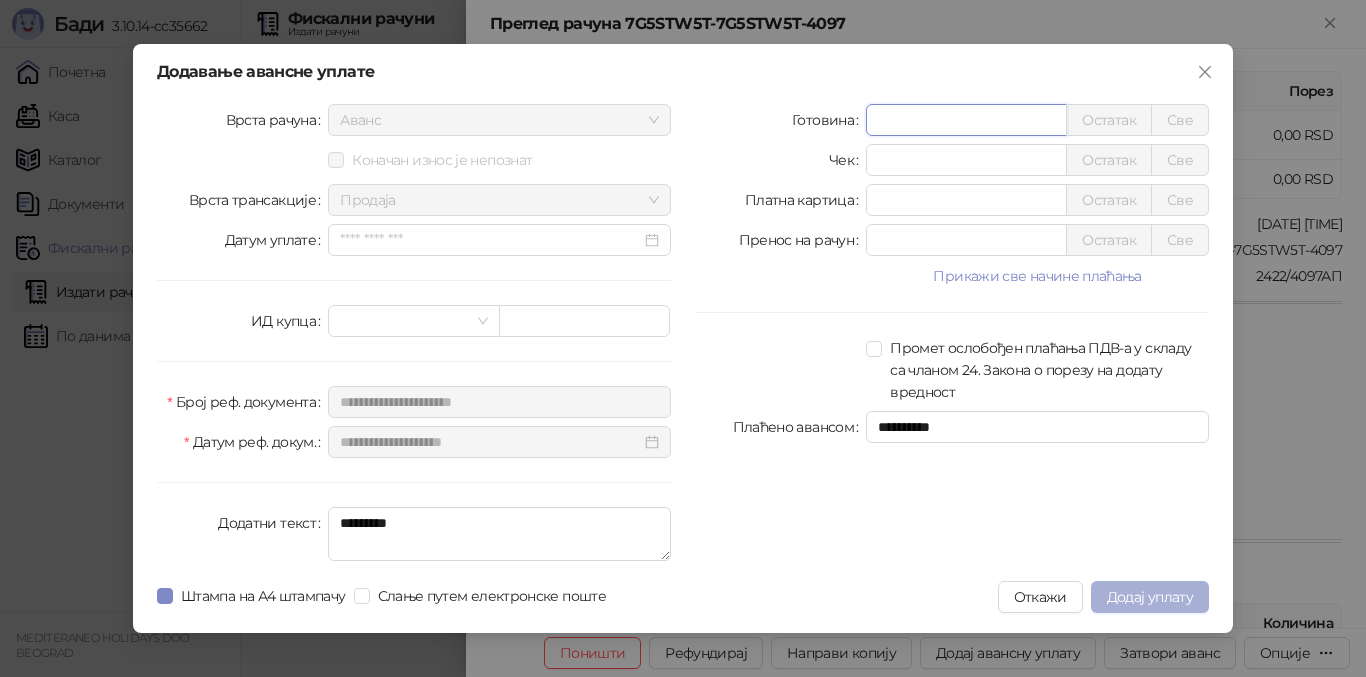 type on "******" 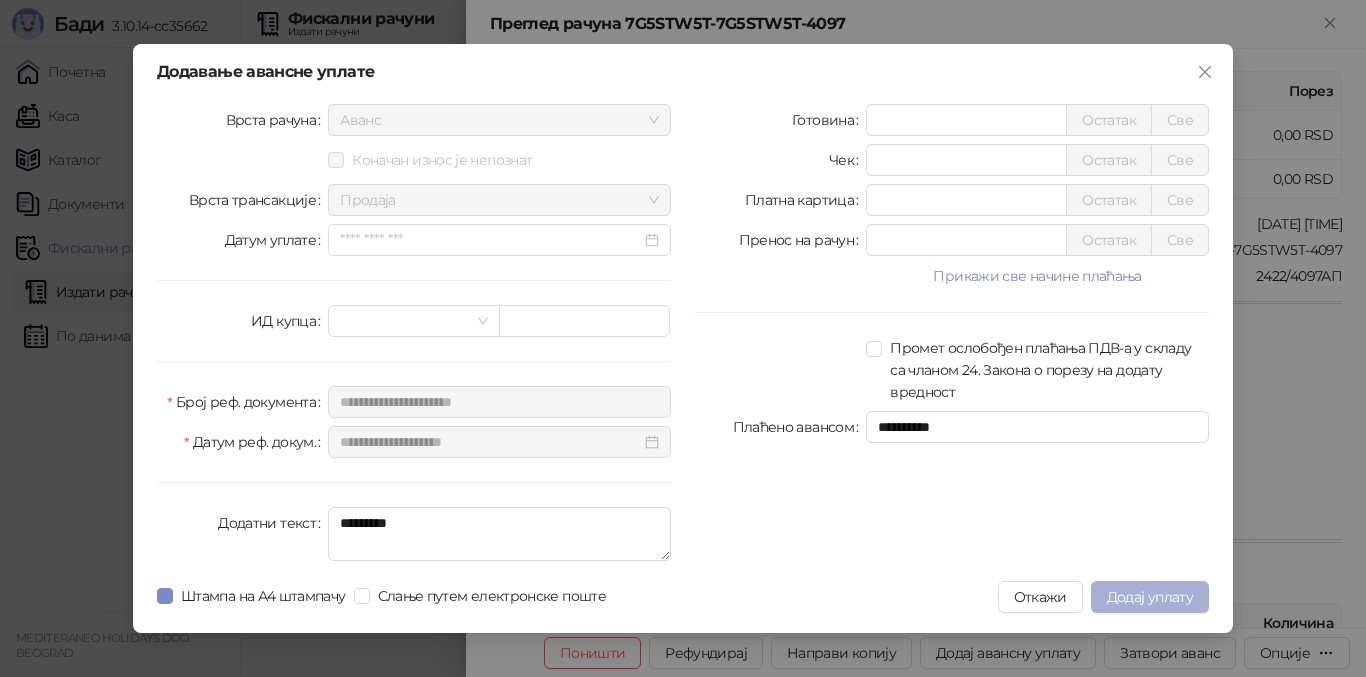 click on "Додај уплату" at bounding box center [1150, 597] 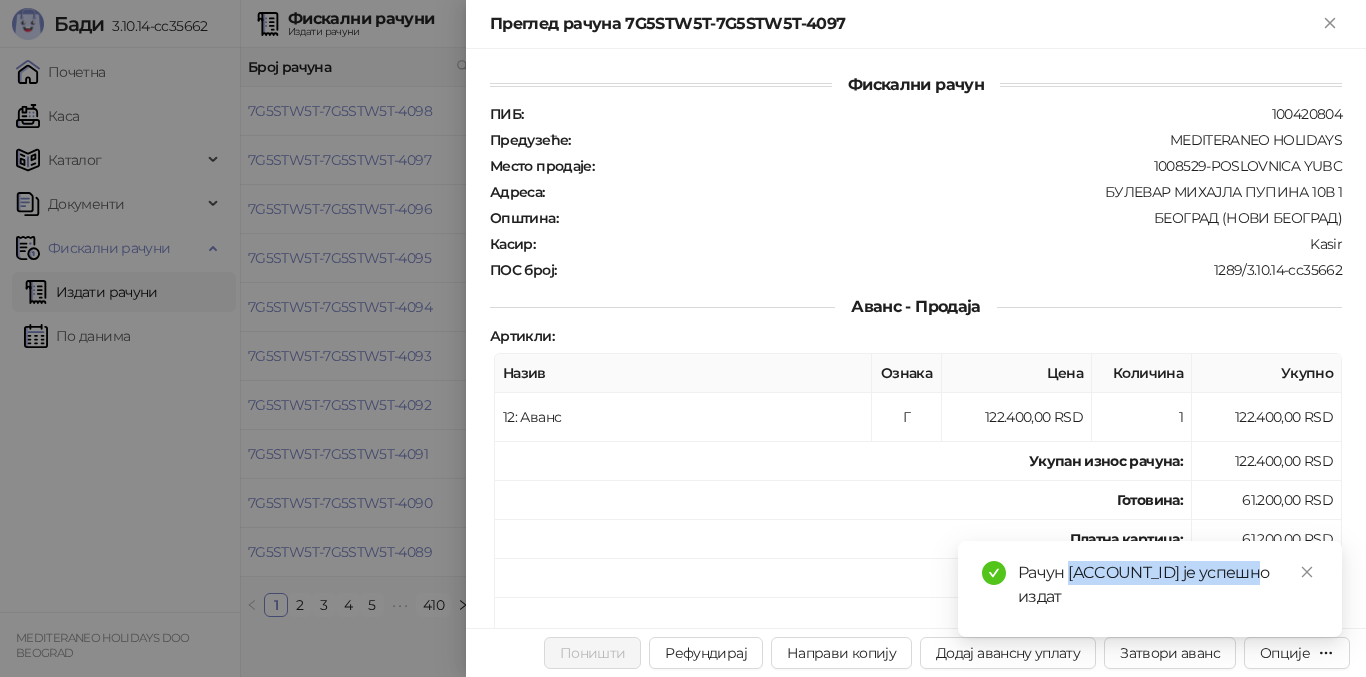 drag, startPoint x: 1103, startPoint y: 572, endPoint x: 1278, endPoint y: 580, distance: 175.18275 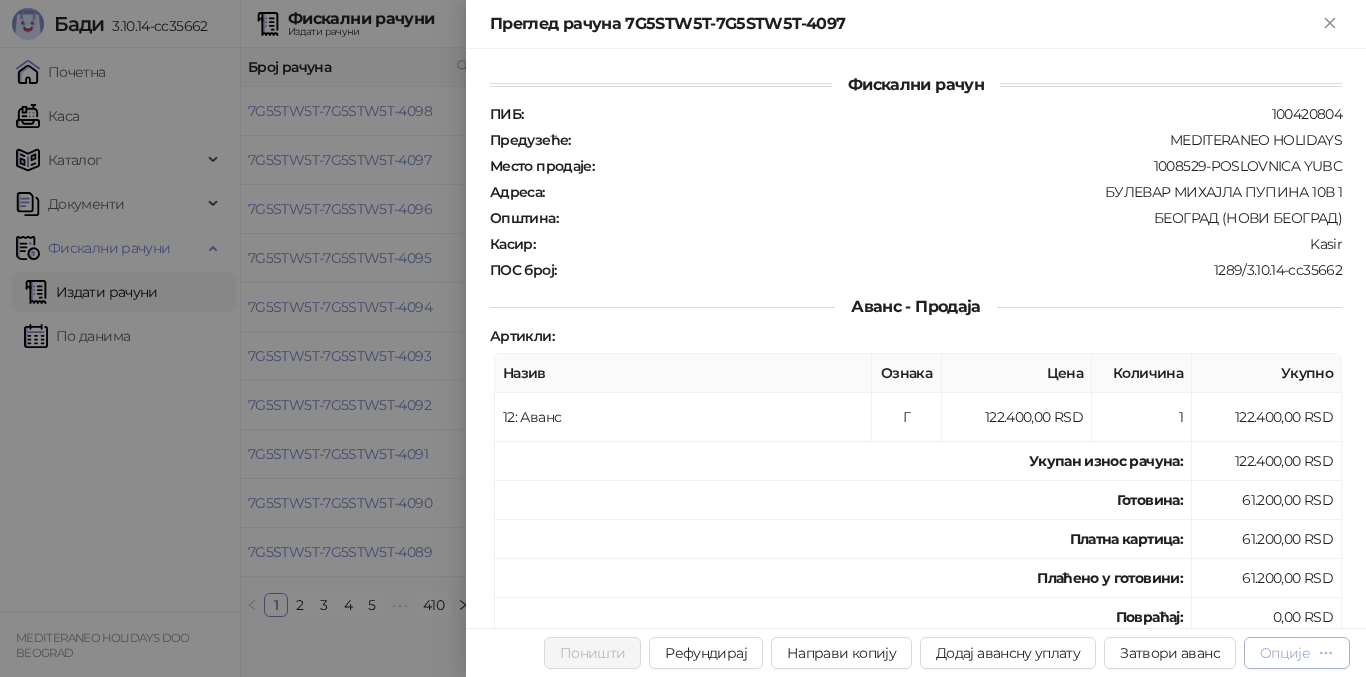 click on "Опције" at bounding box center (1285, 653) 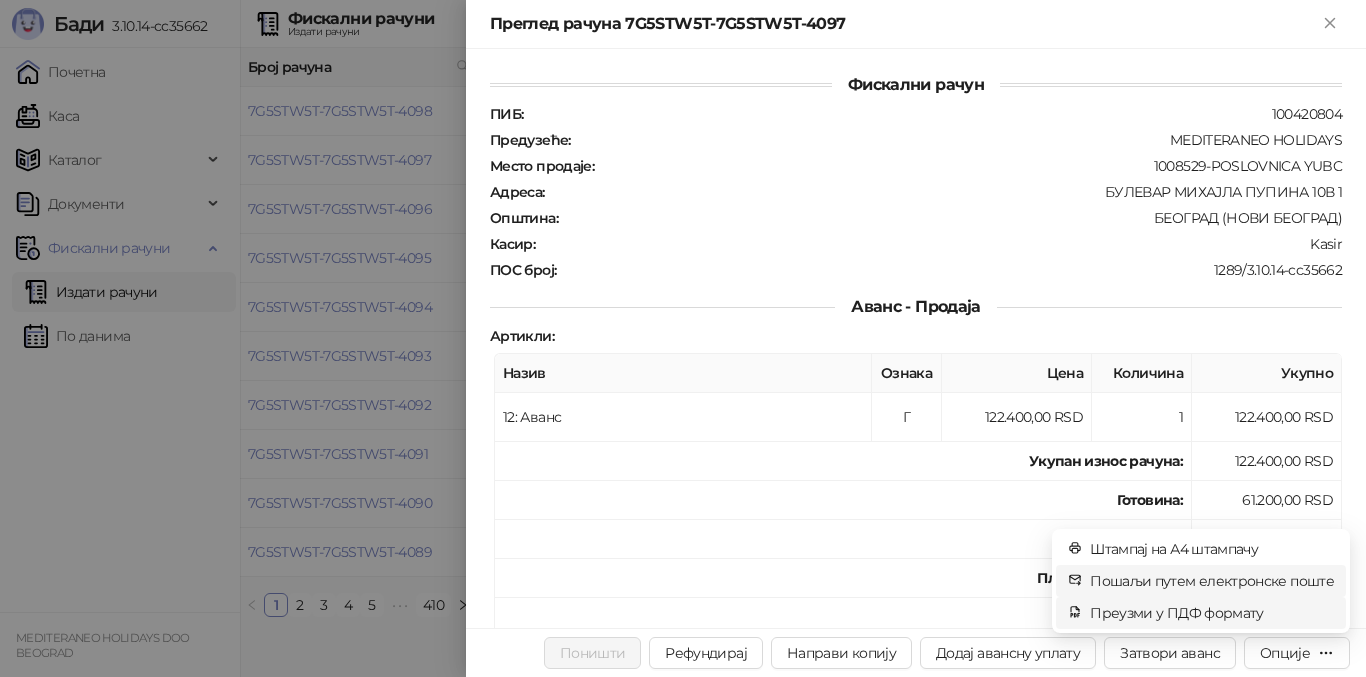 click on "Пошаљи путем електронске поште" at bounding box center (1212, 581) 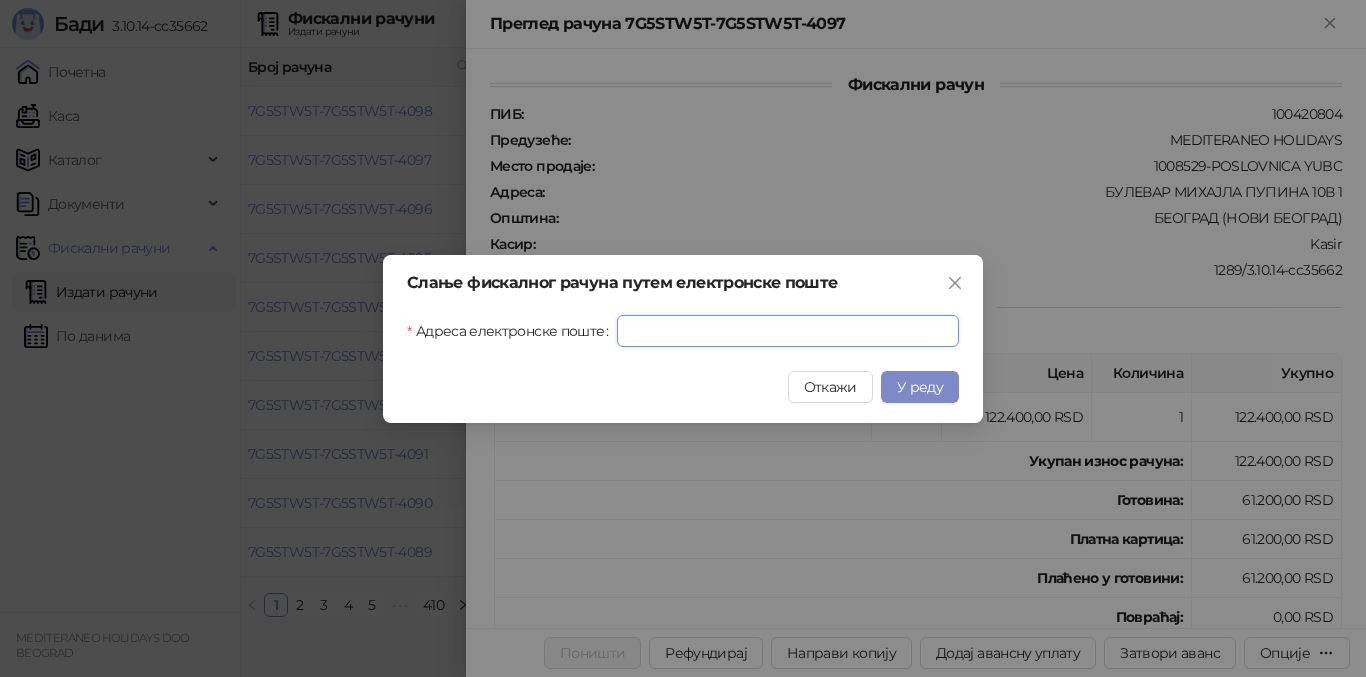 click on "Адреса електронске поште" at bounding box center [788, 331] 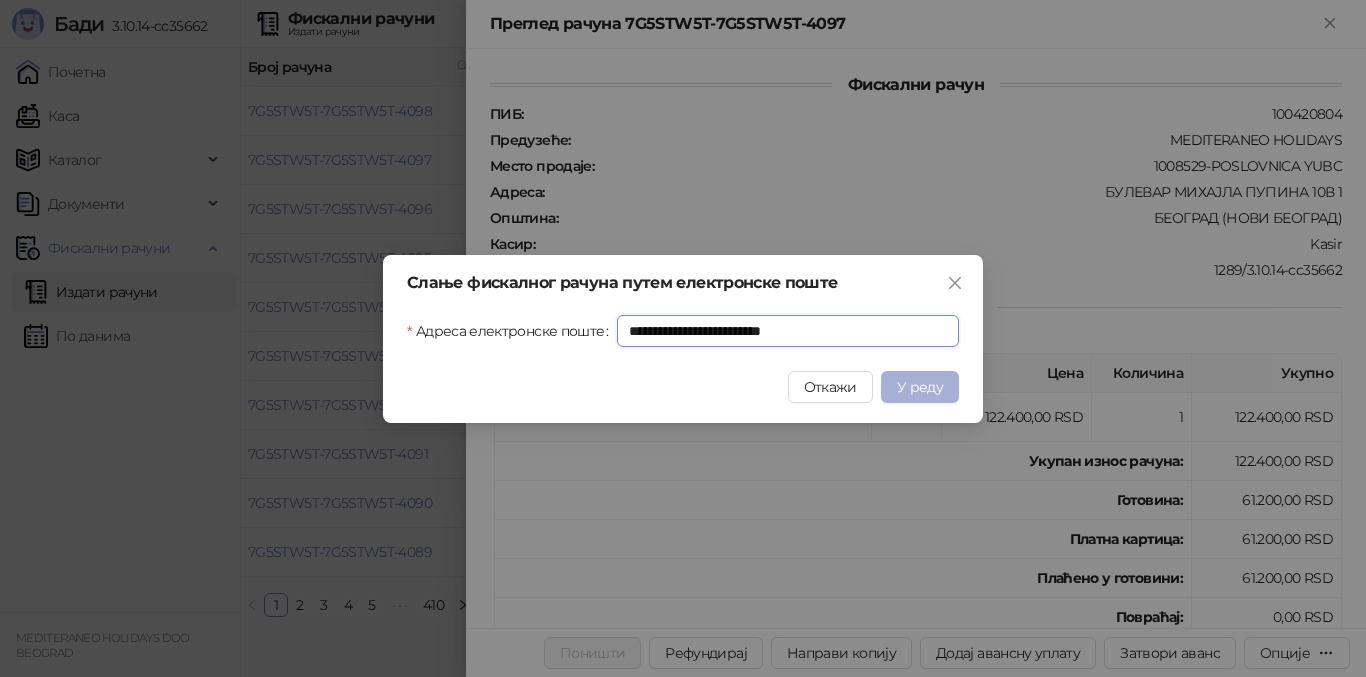 type on "**********" 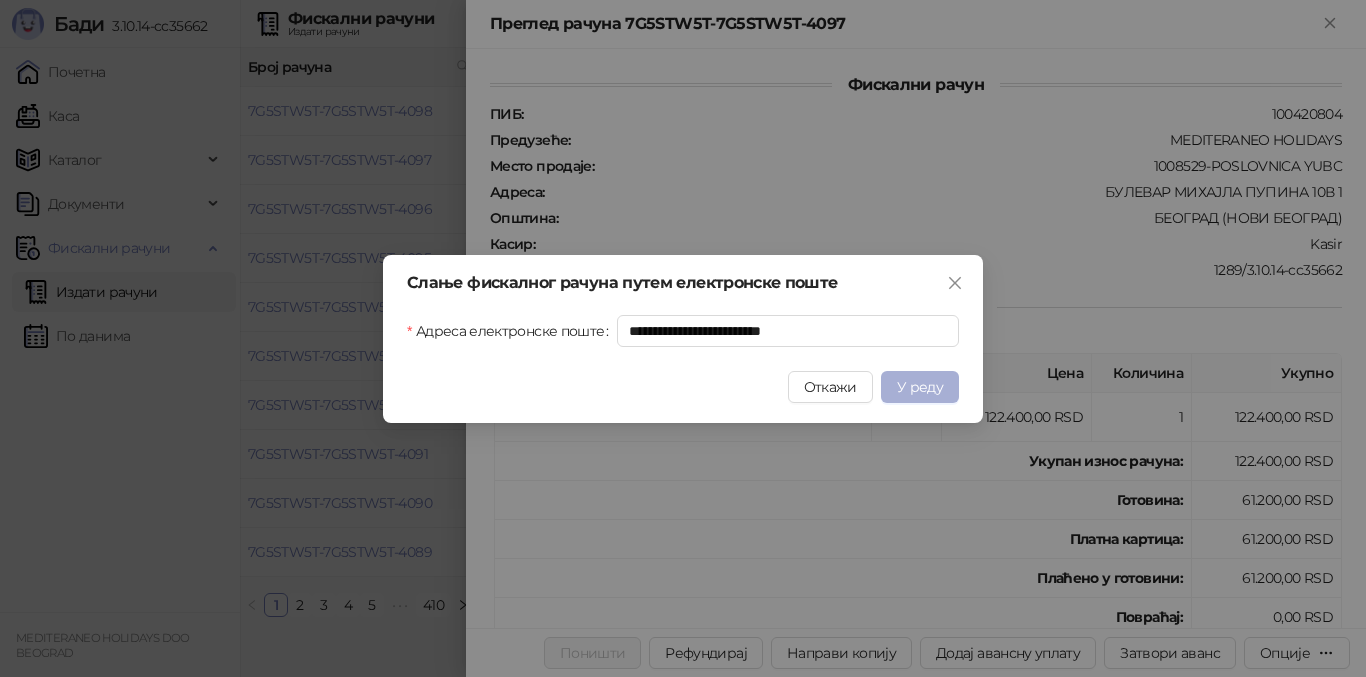 click on "У реду" at bounding box center [920, 387] 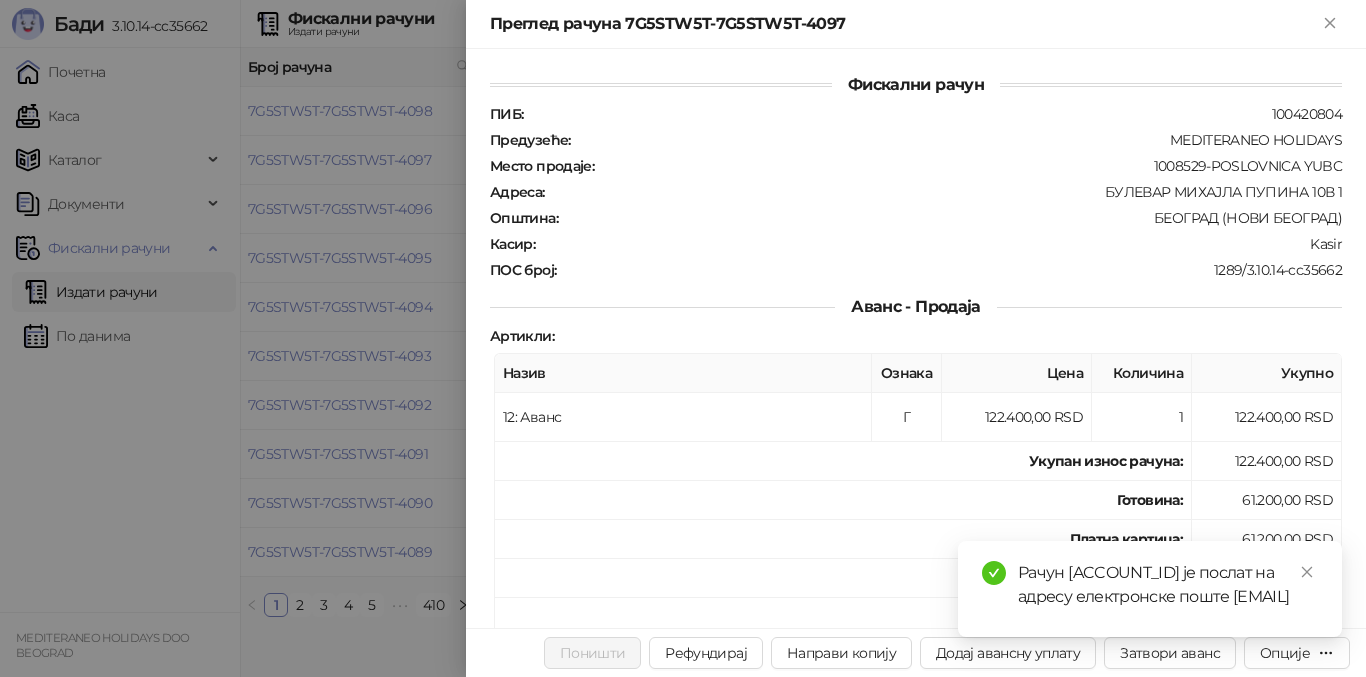 click at bounding box center [683, 338] 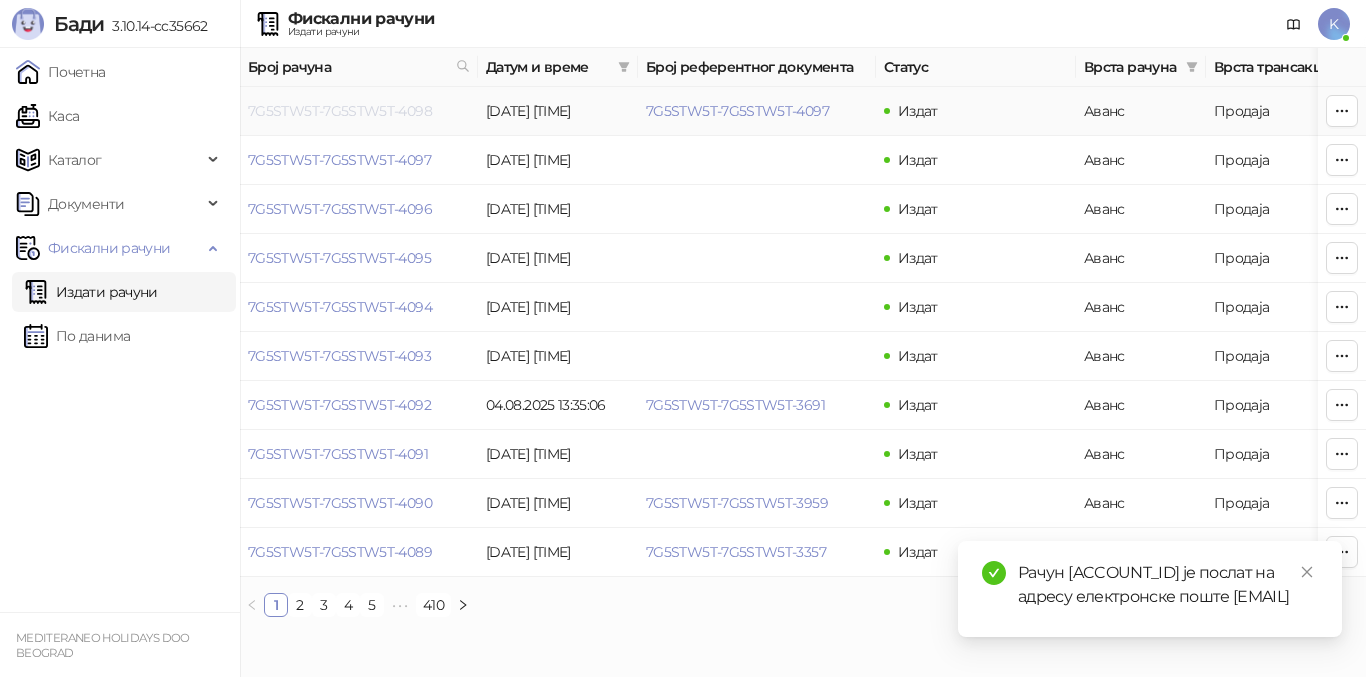 click on "7G5STW5T-7G5STW5T-4098" at bounding box center [340, 111] 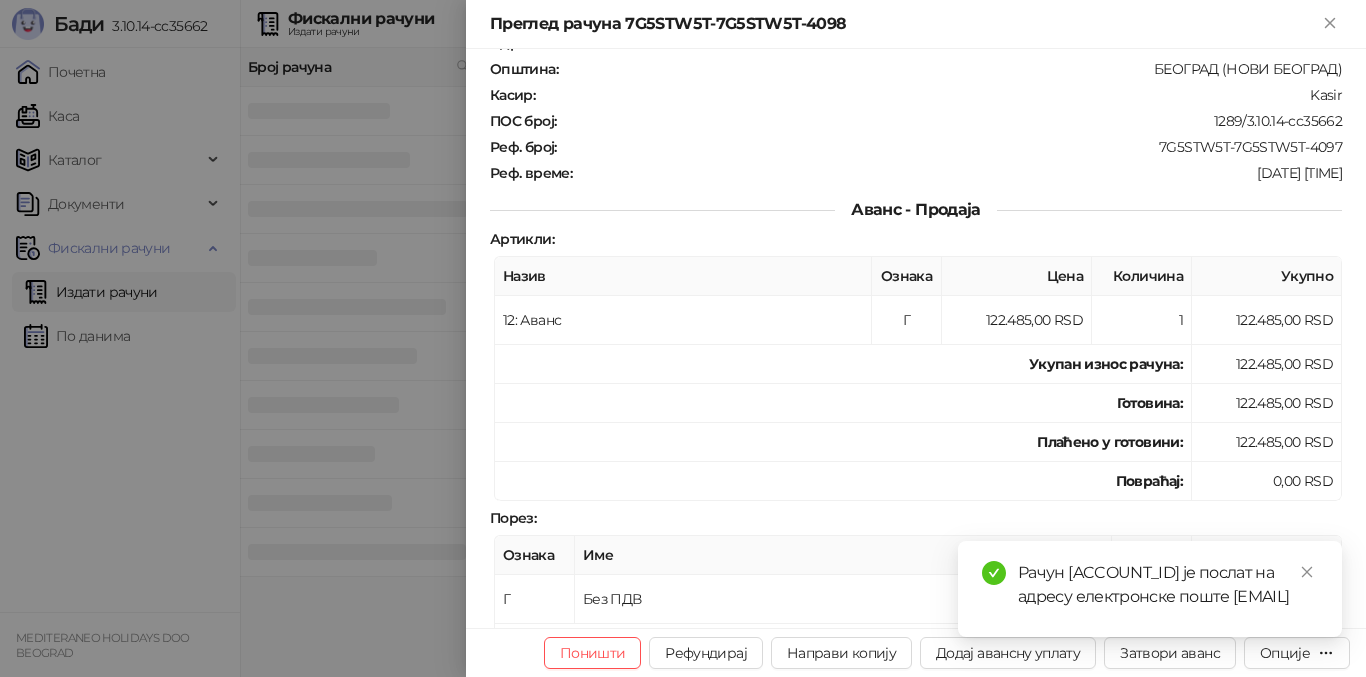 scroll, scrollTop: 400, scrollLeft: 0, axis: vertical 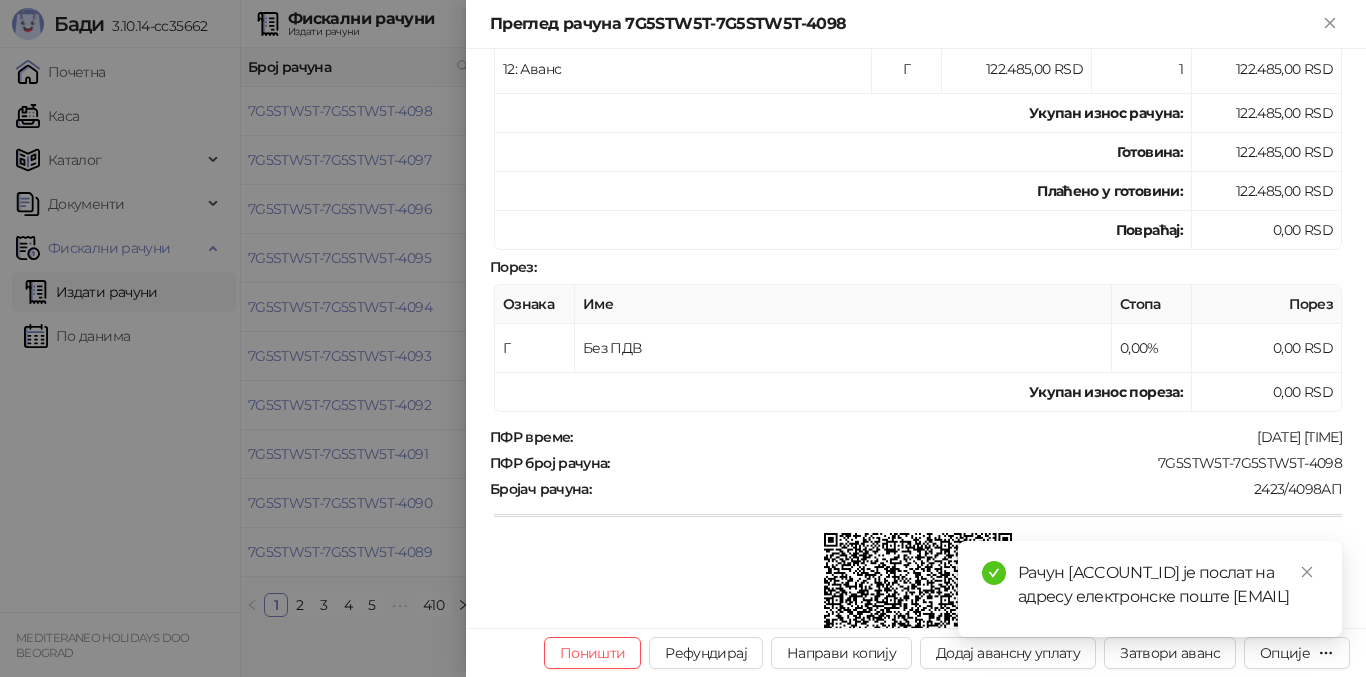 click on "Рачун [ACCOUNT_ID] је послат на адресу електронске поште [EMAIL]" at bounding box center [1150, 589] 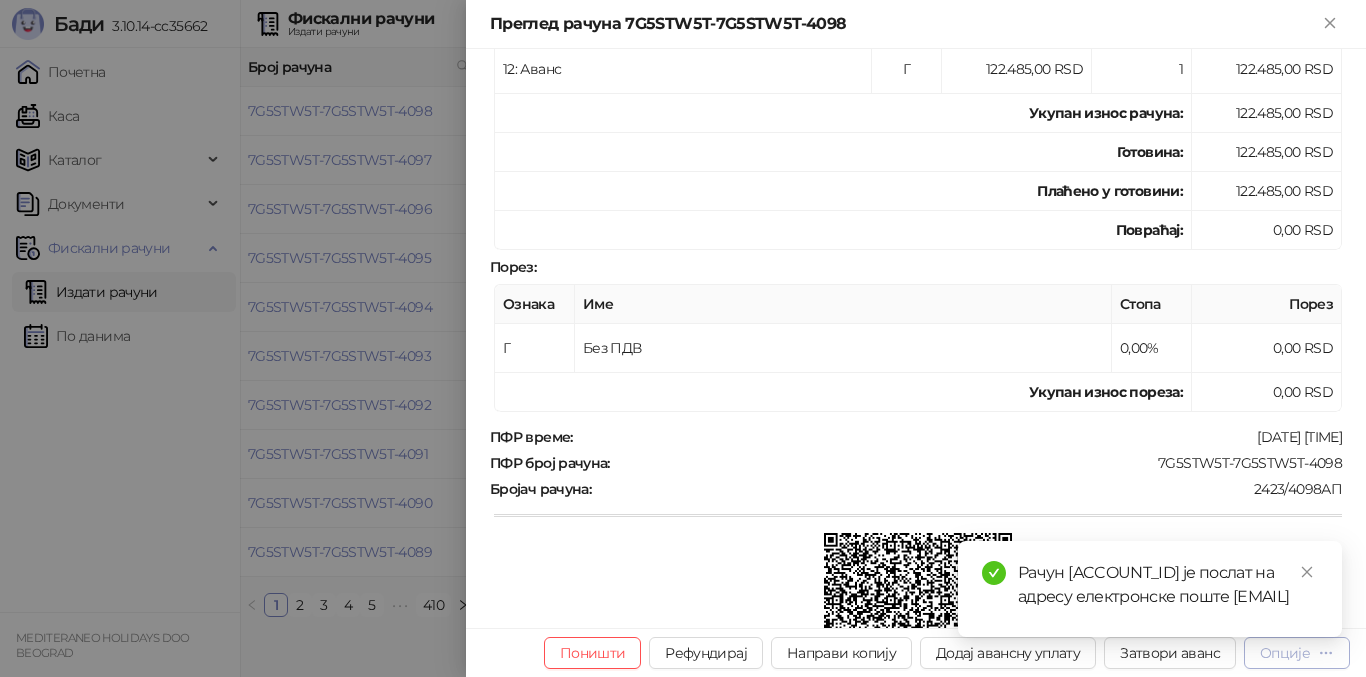 click on "Опције" at bounding box center [1285, 653] 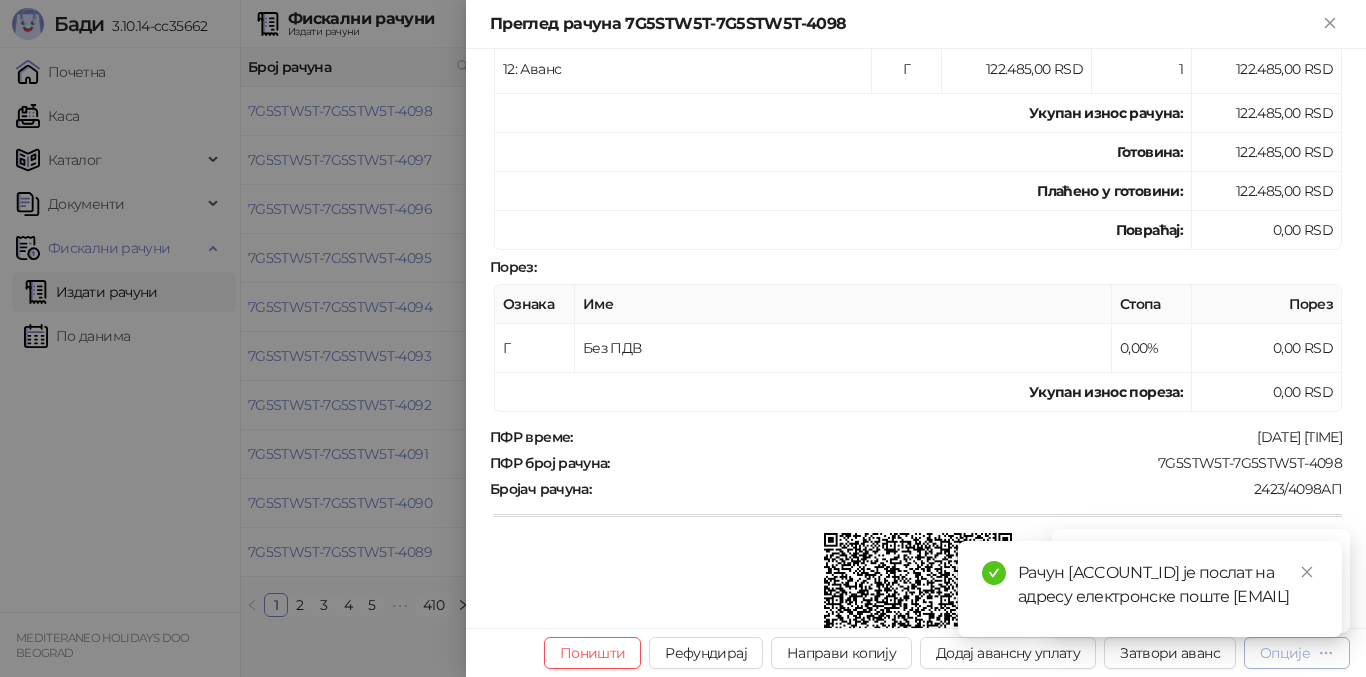 click on "Опције" at bounding box center [1297, 652] 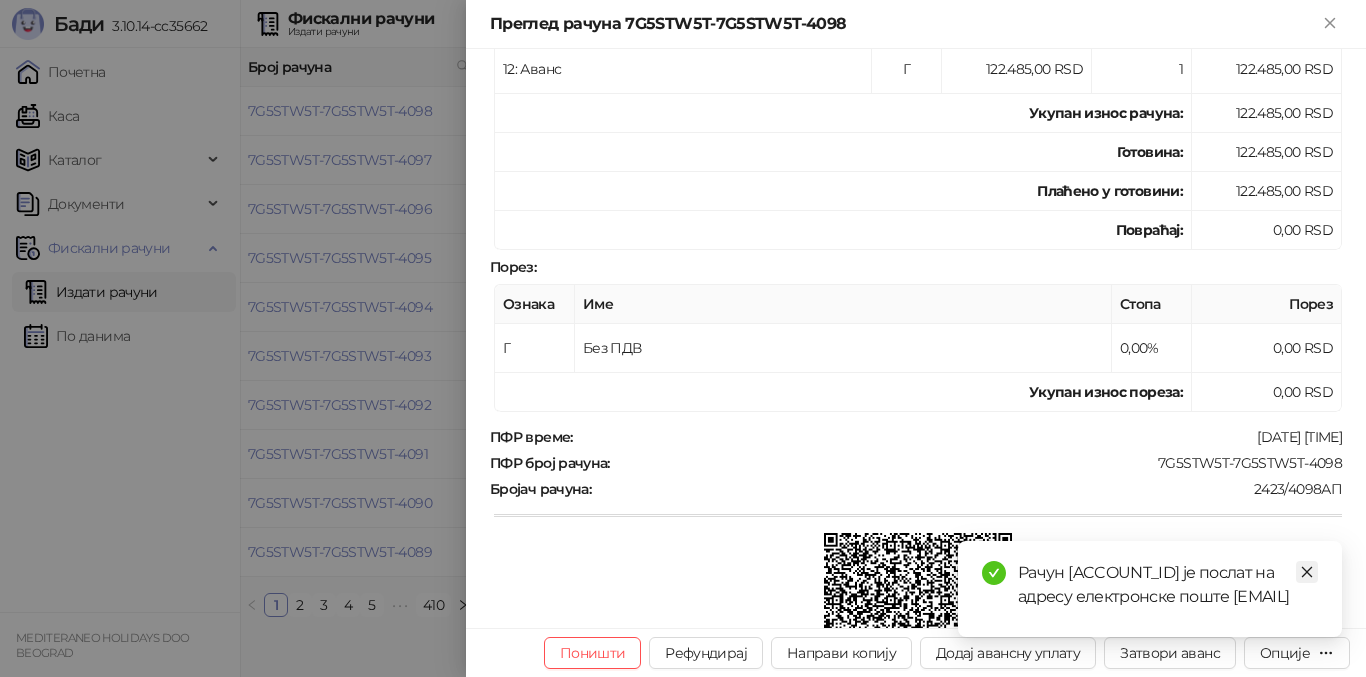 click 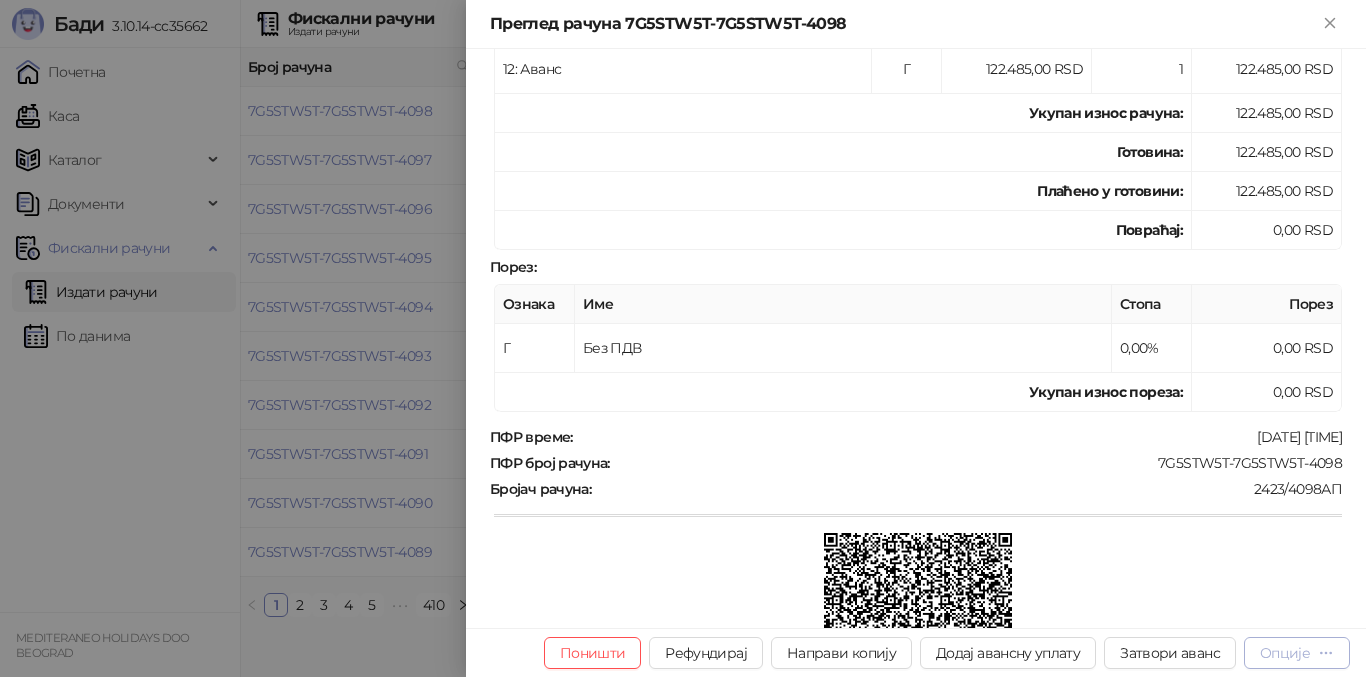 click on "Опције" at bounding box center (1285, 653) 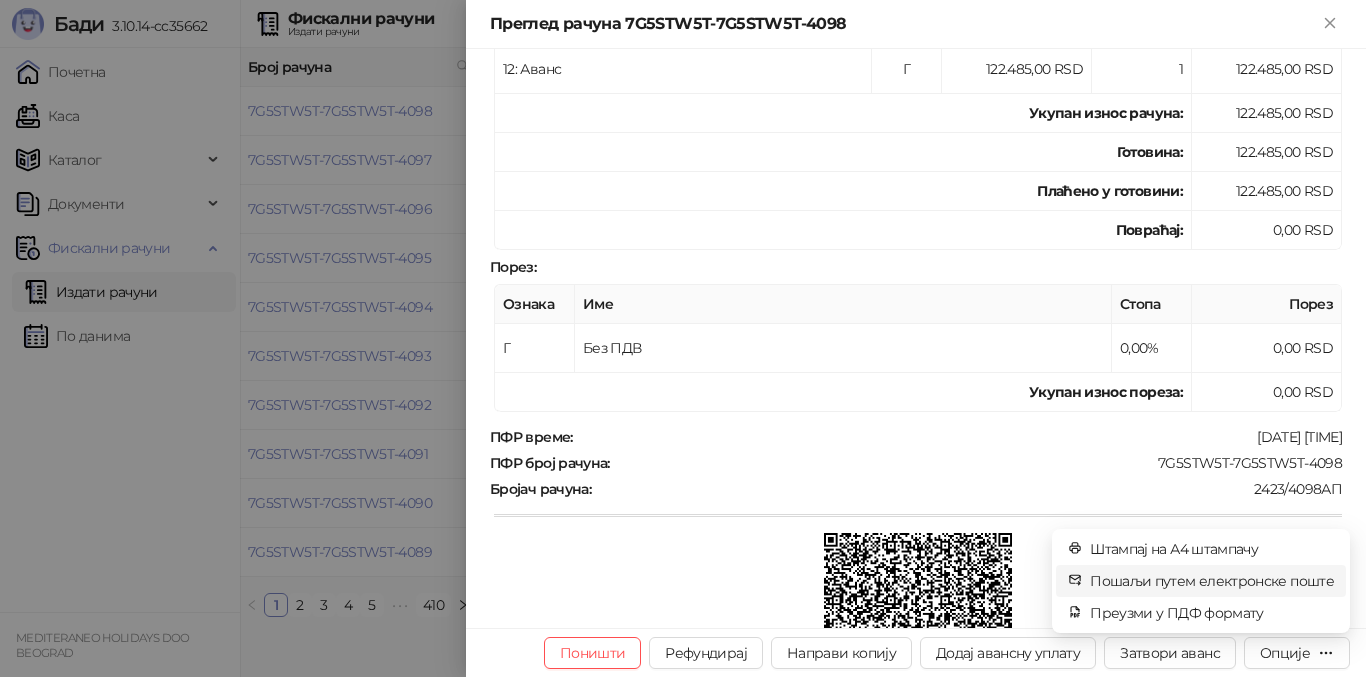 click on "Пошаљи путем електронске поште" at bounding box center (1212, 581) 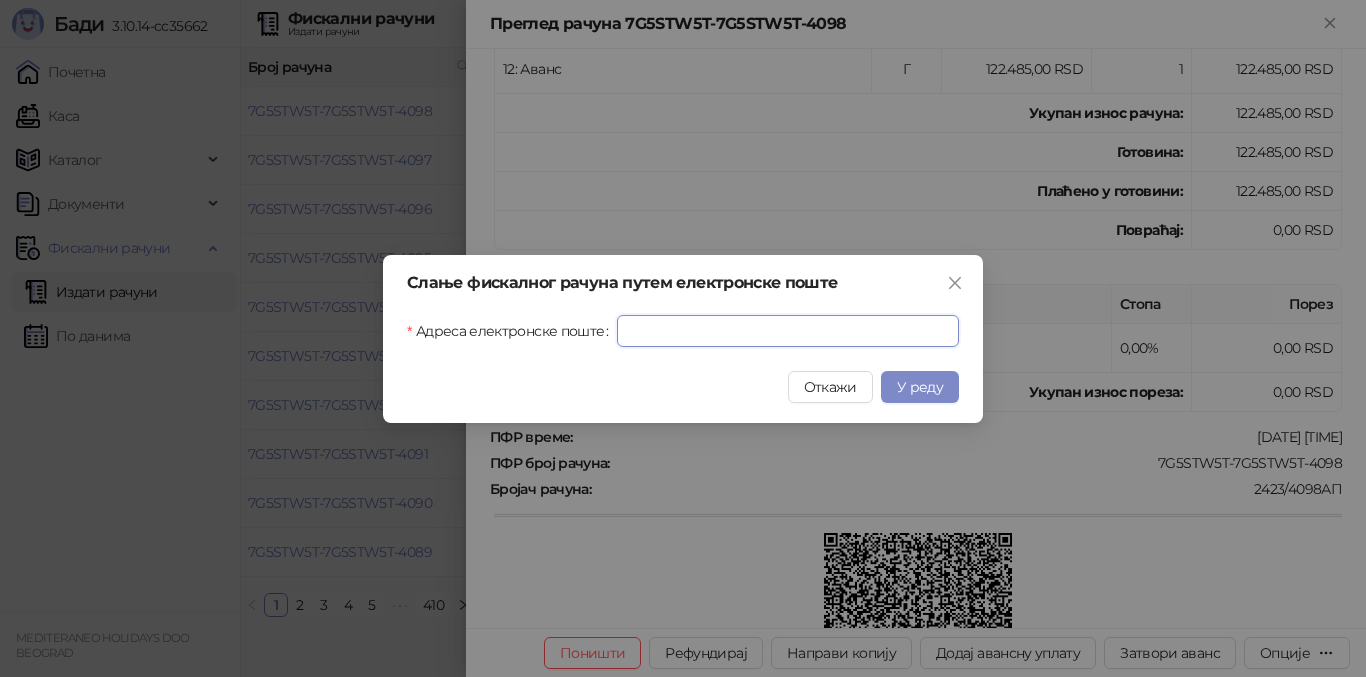 click on "Адреса електронске поште" at bounding box center [788, 331] 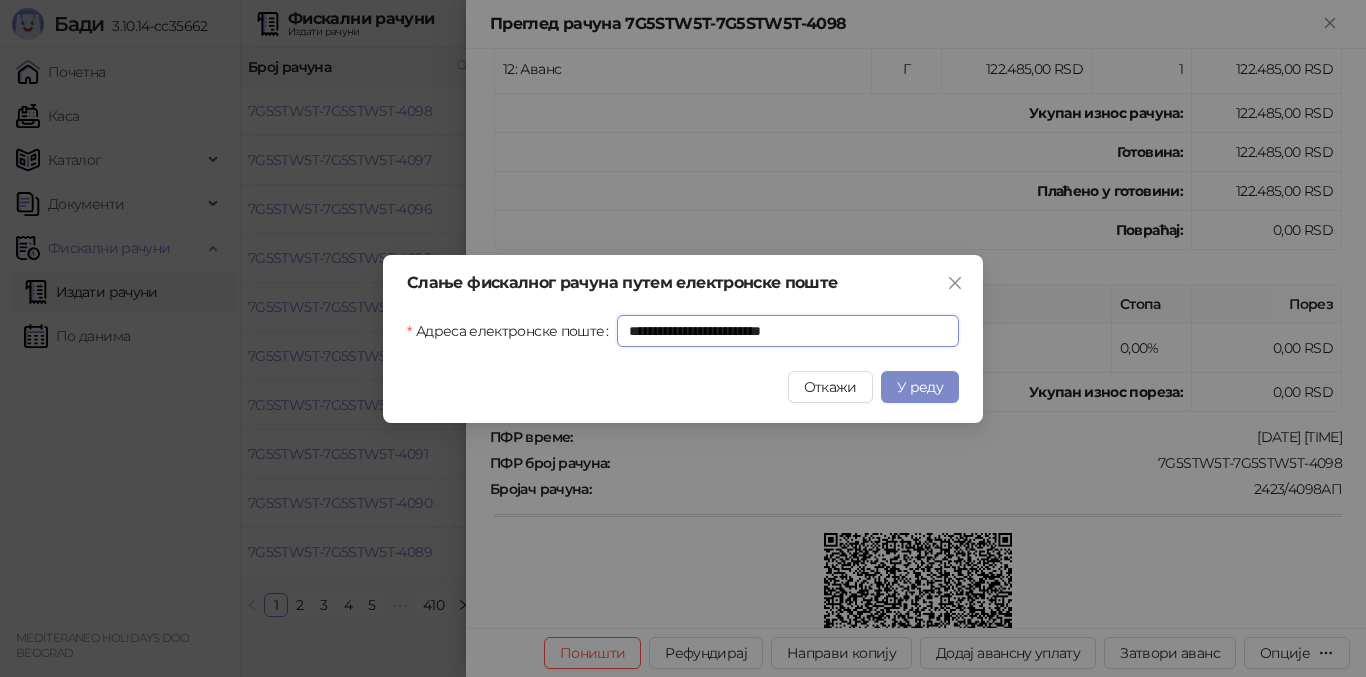 type on "**********" 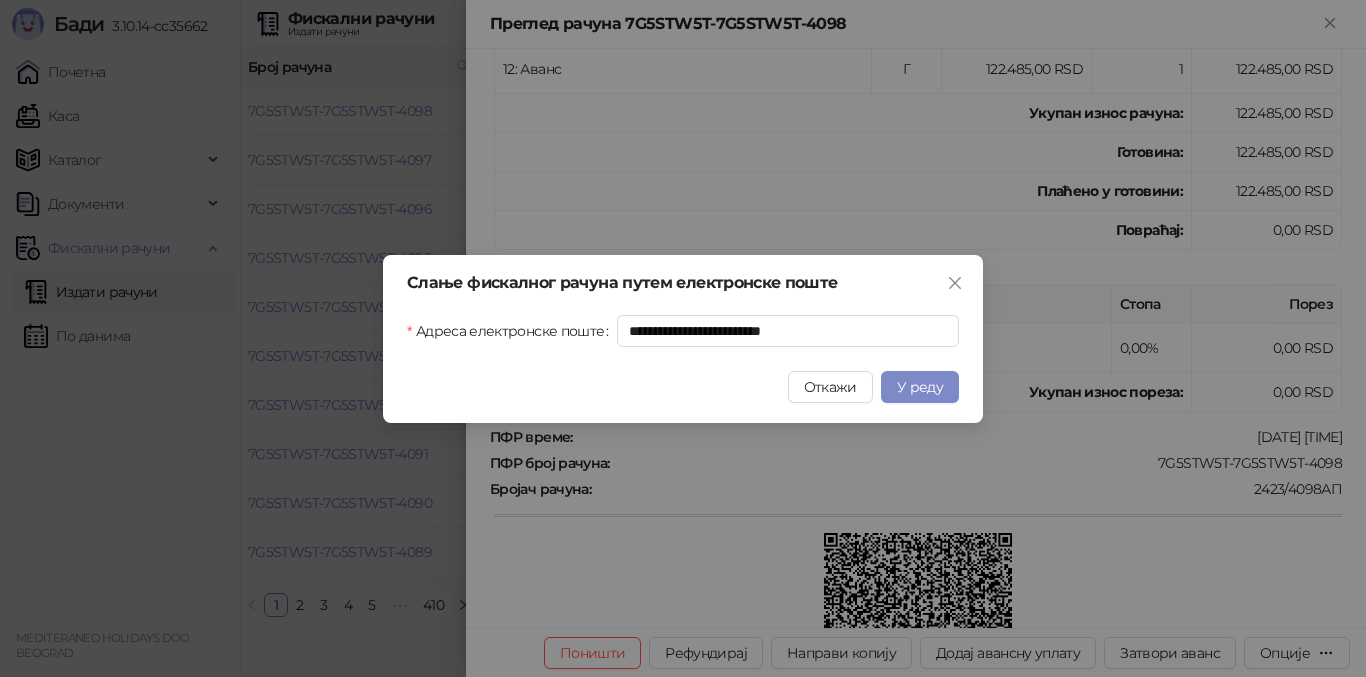 click on "У реду" at bounding box center (920, 387) 